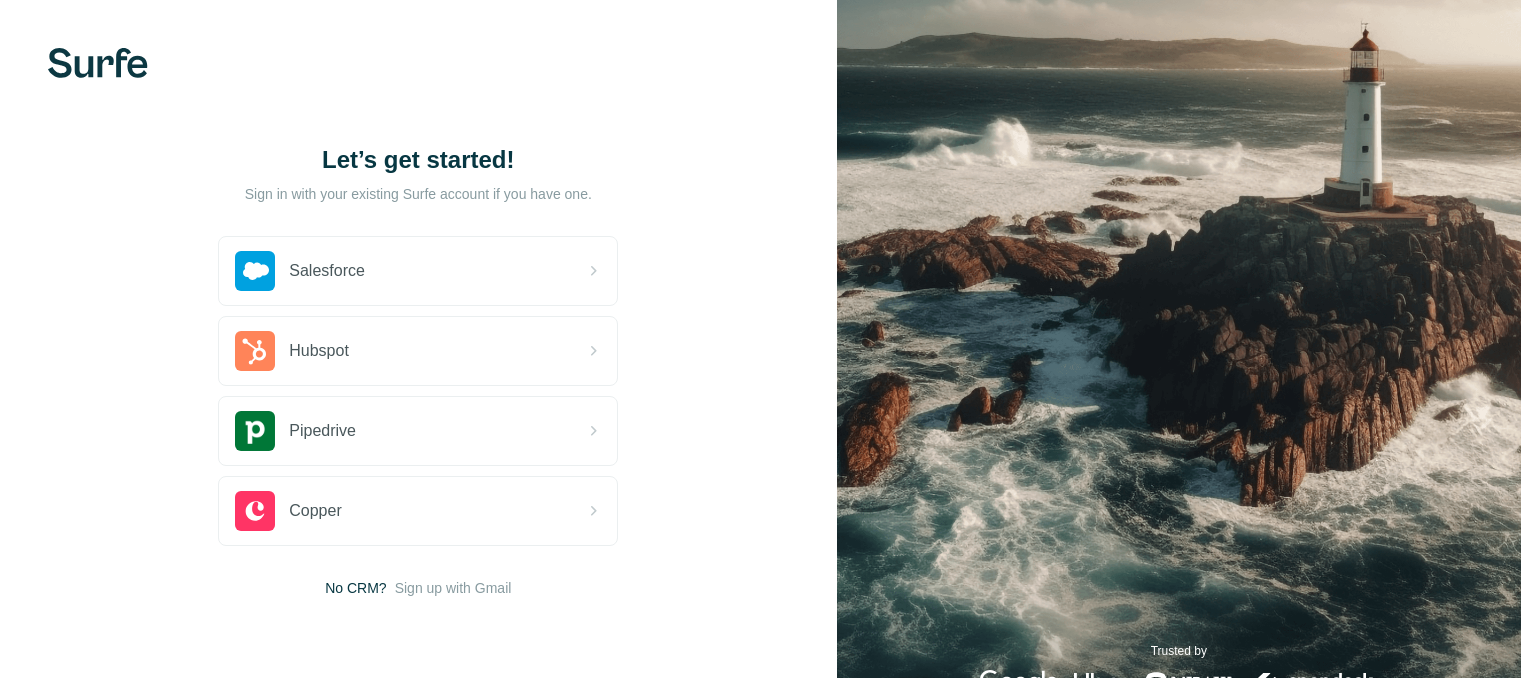 scroll, scrollTop: 0, scrollLeft: 0, axis: both 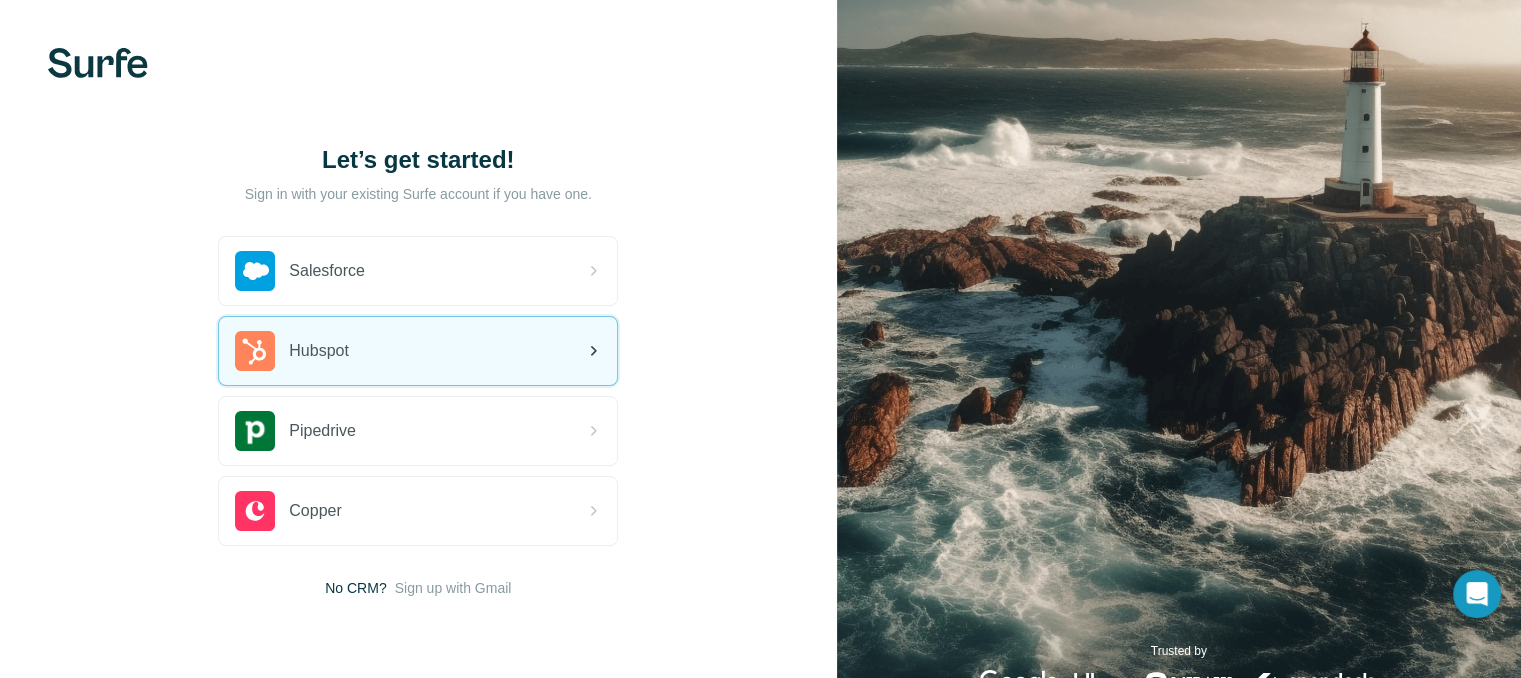 click on "Hubspot" at bounding box center (319, 351) 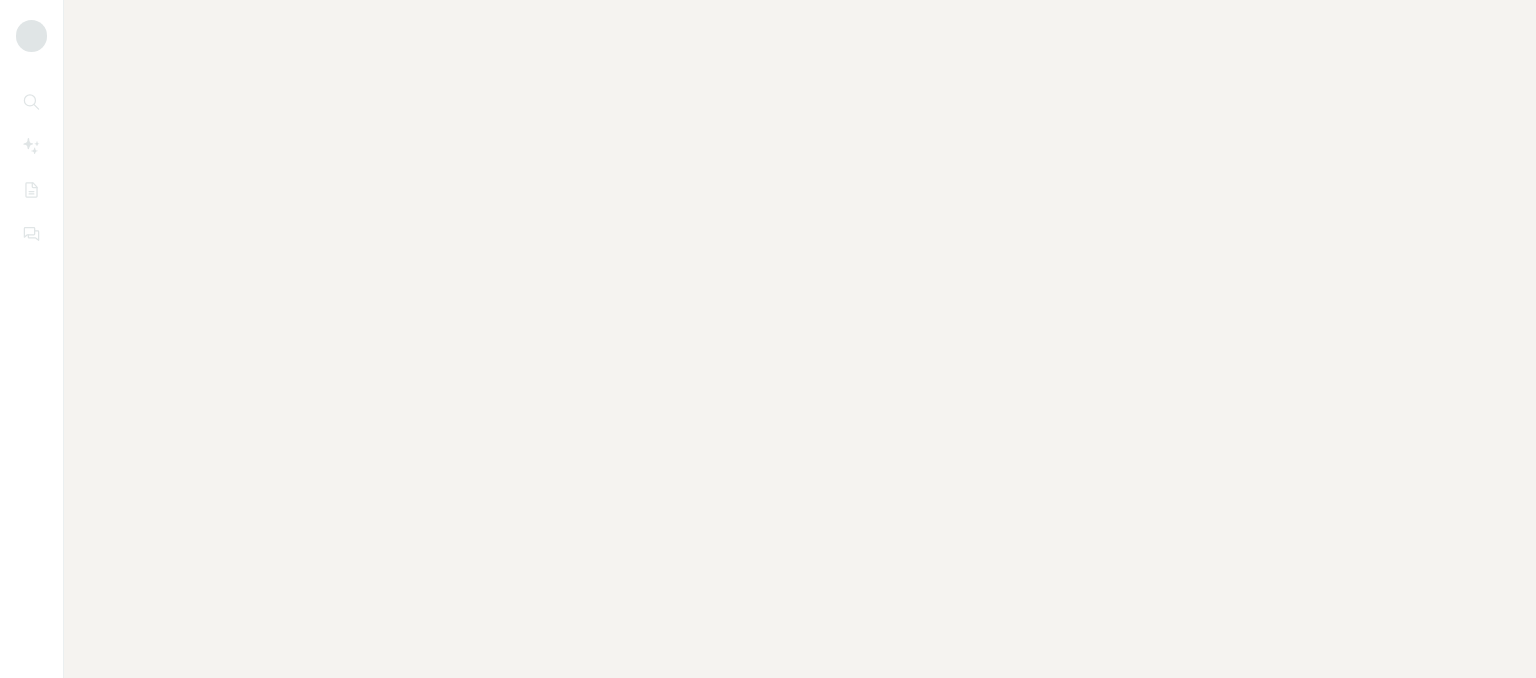 scroll, scrollTop: 0, scrollLeft: 0, axis: both 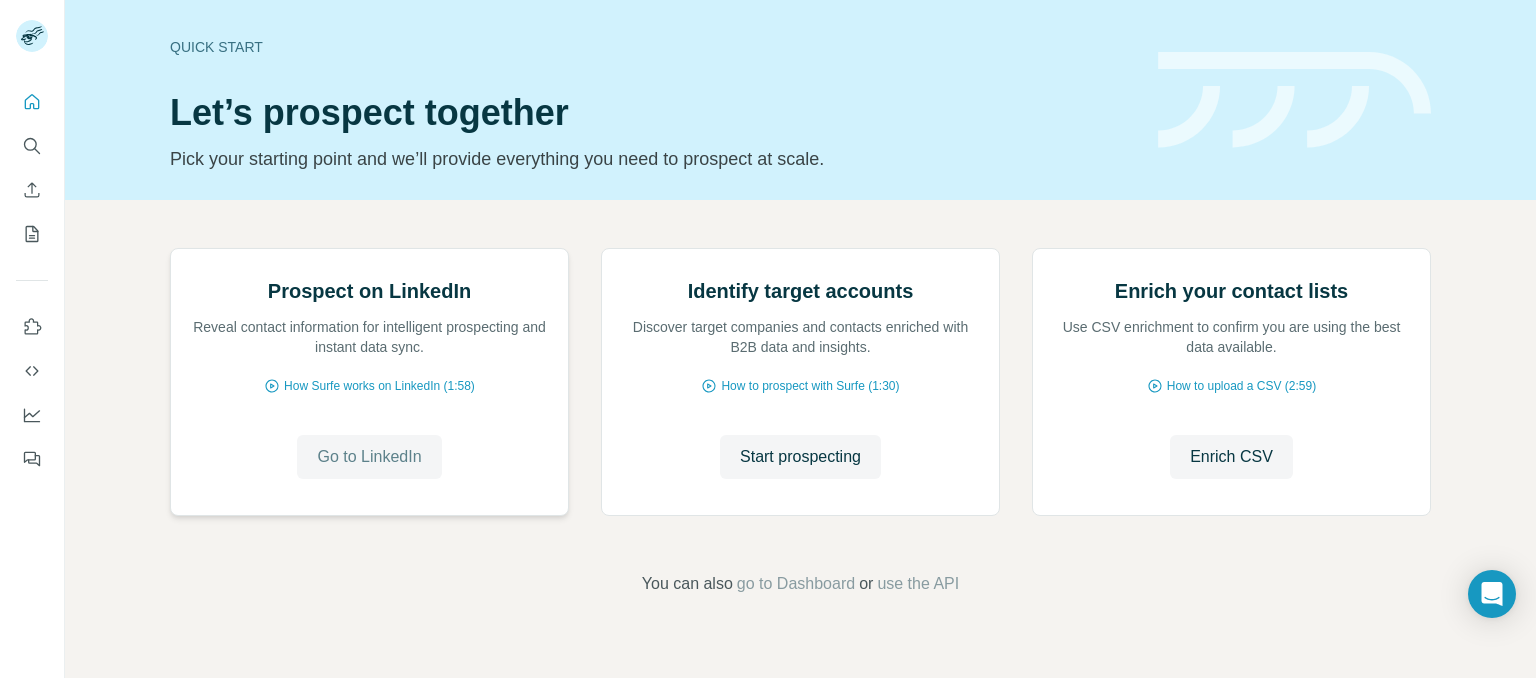 click on "Go to LinkedIn" at bounding box center [369, 457] 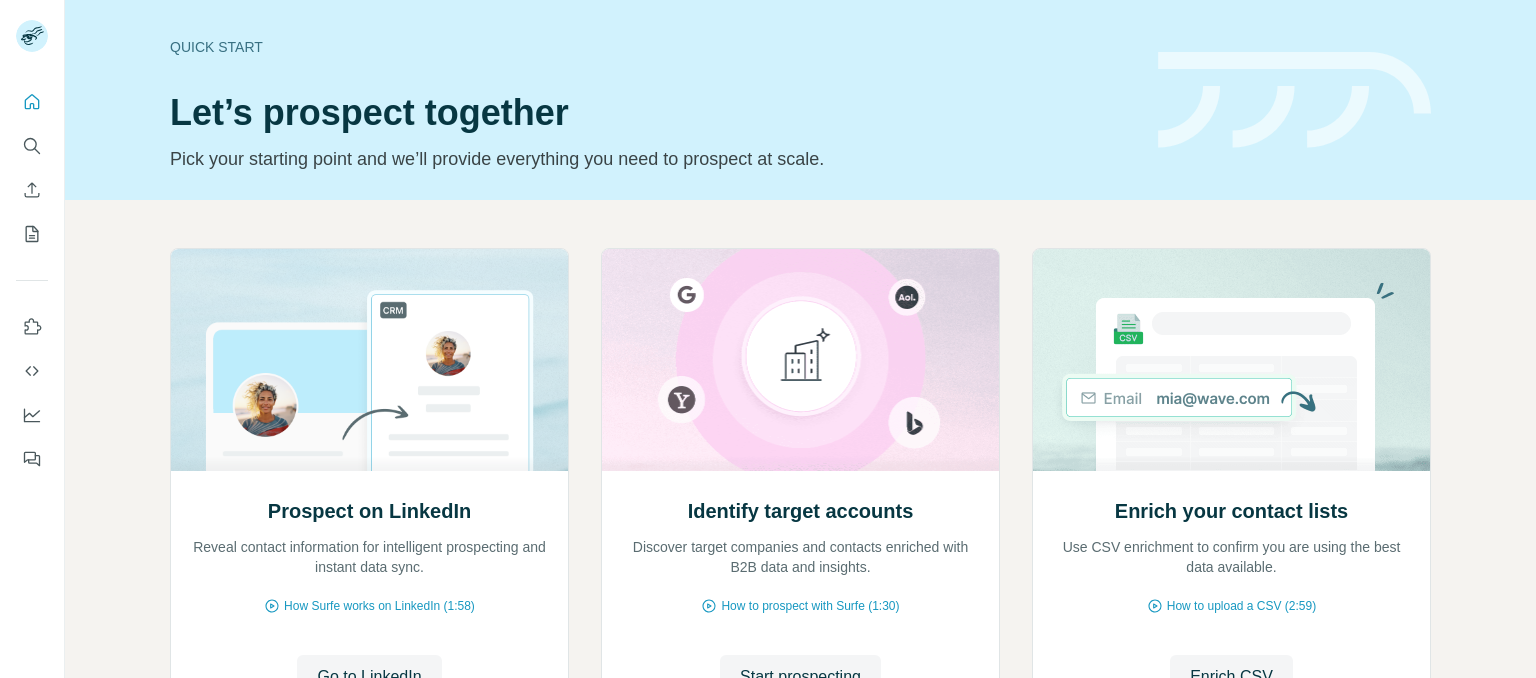 scroll, scrollTop: 0, scrollLeft: 0, axis: both 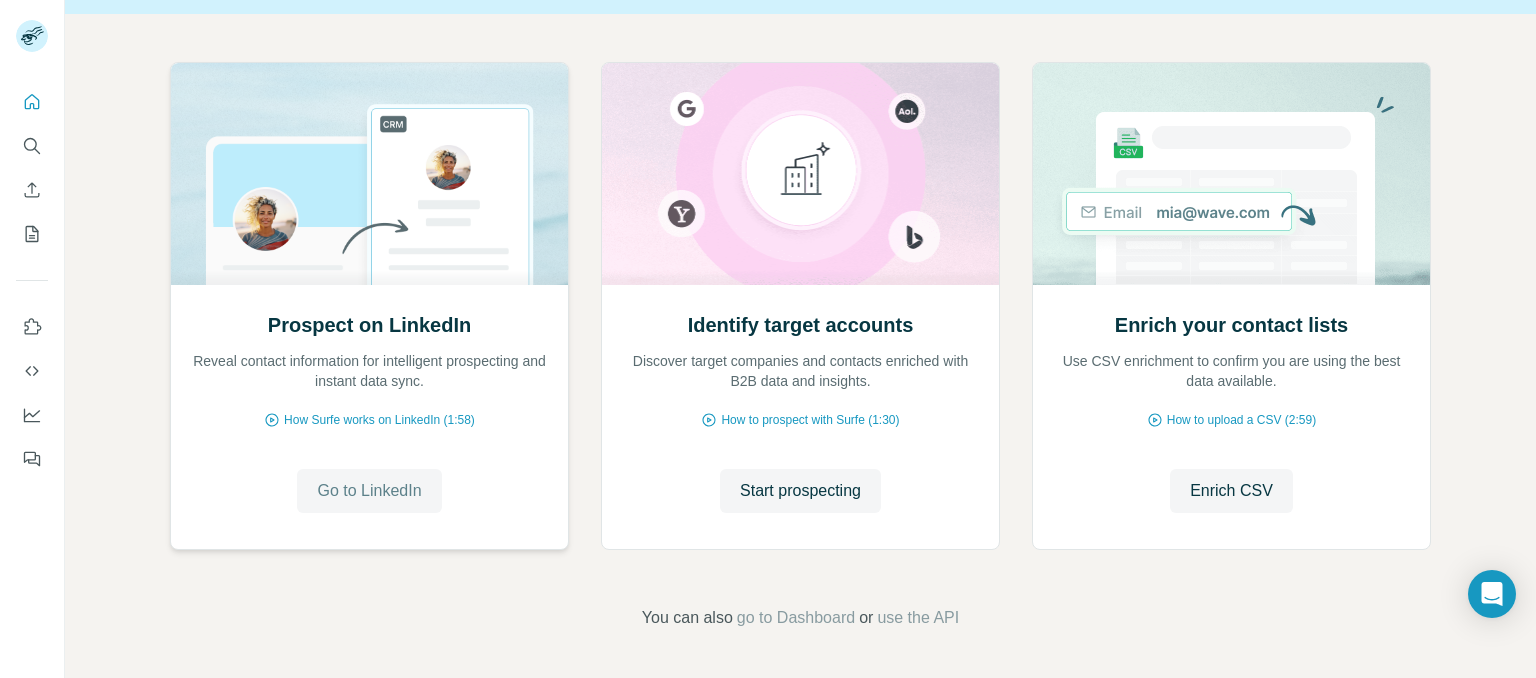click on "Go to LinkedIn" at bounding box center [369, 491] 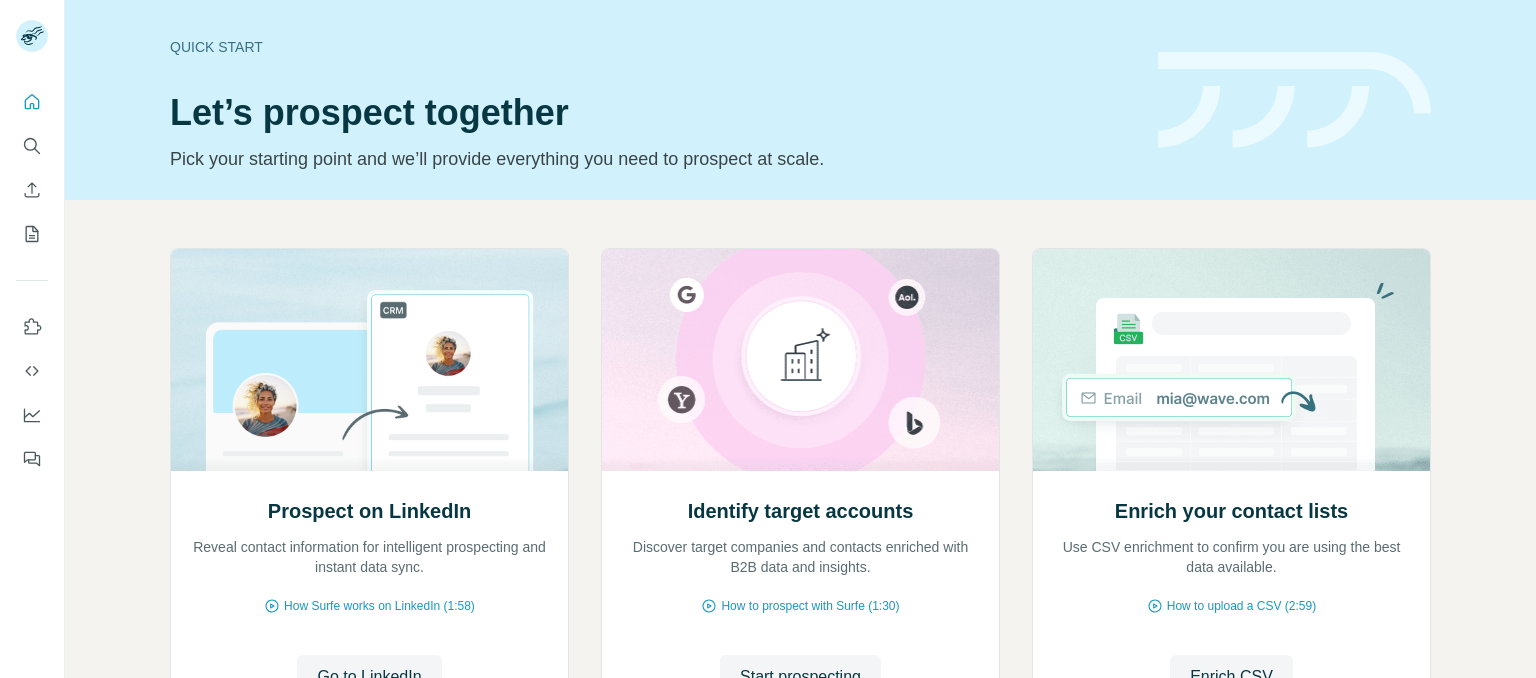 scroll, scrollTop: 0, scrollLeft: 0, axis: both 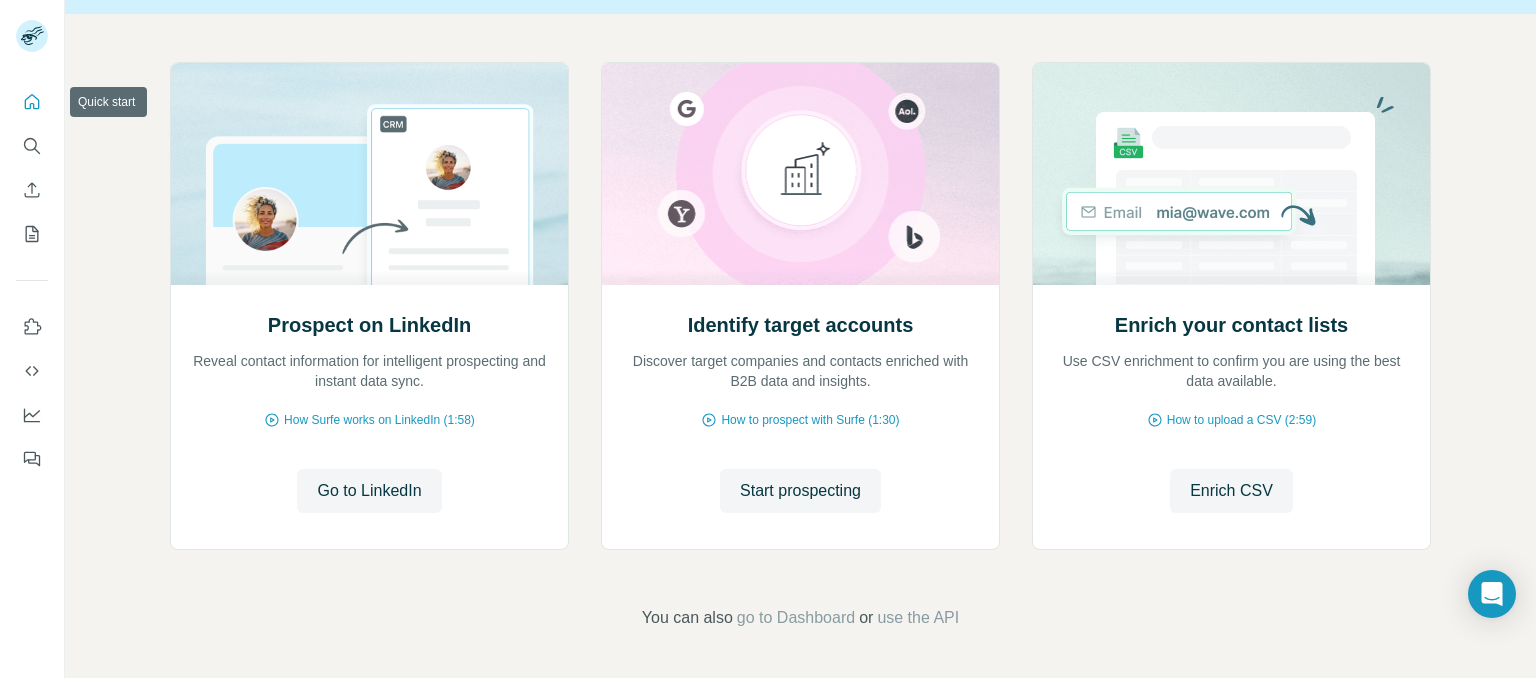 click 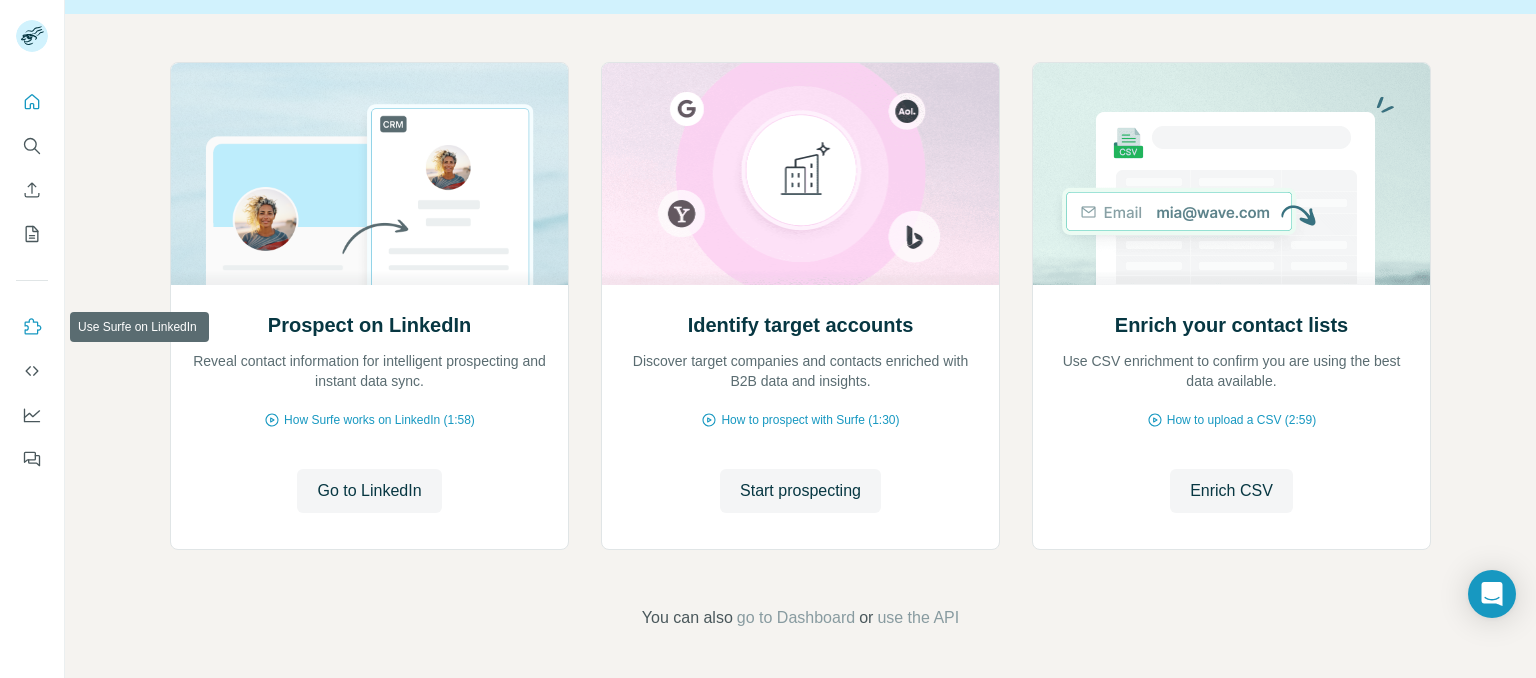 click 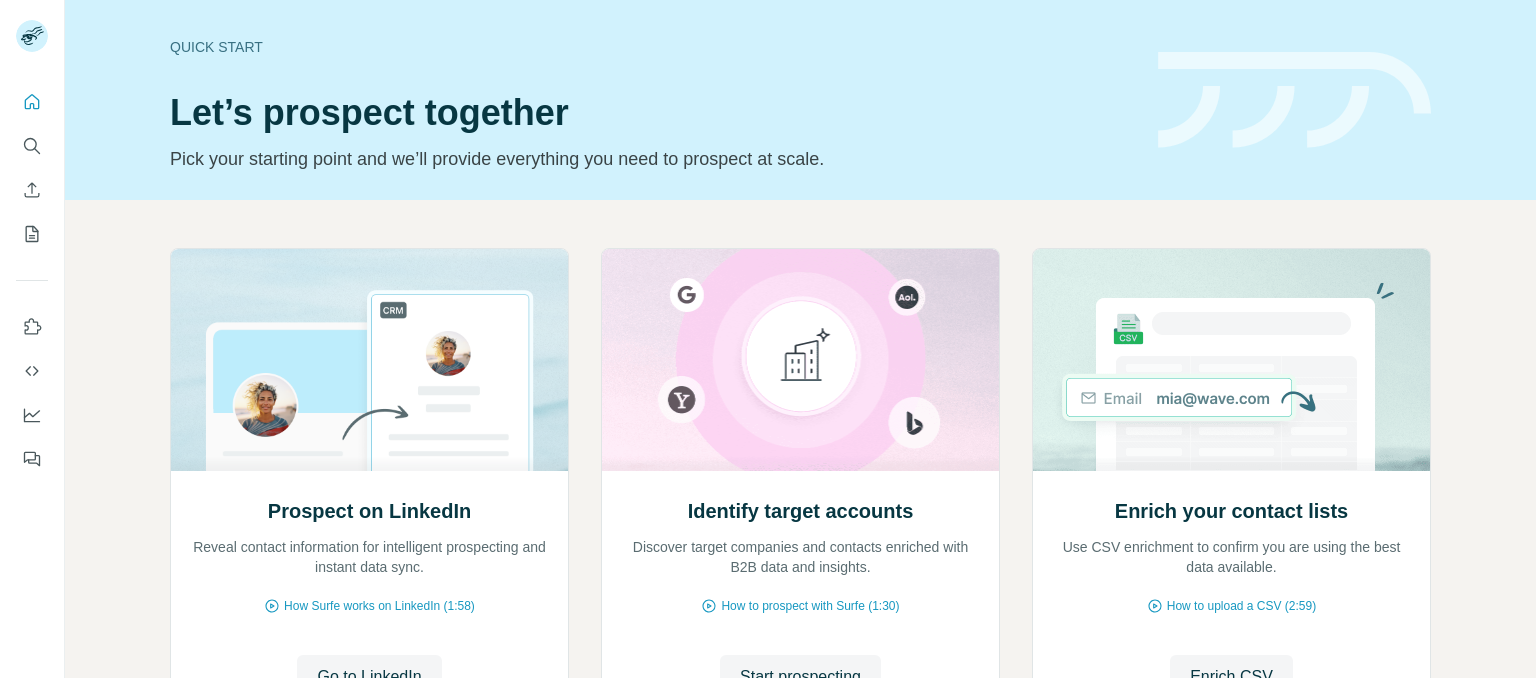 scroll, scrollTop: 0, scrollLeft: 0, axis: both 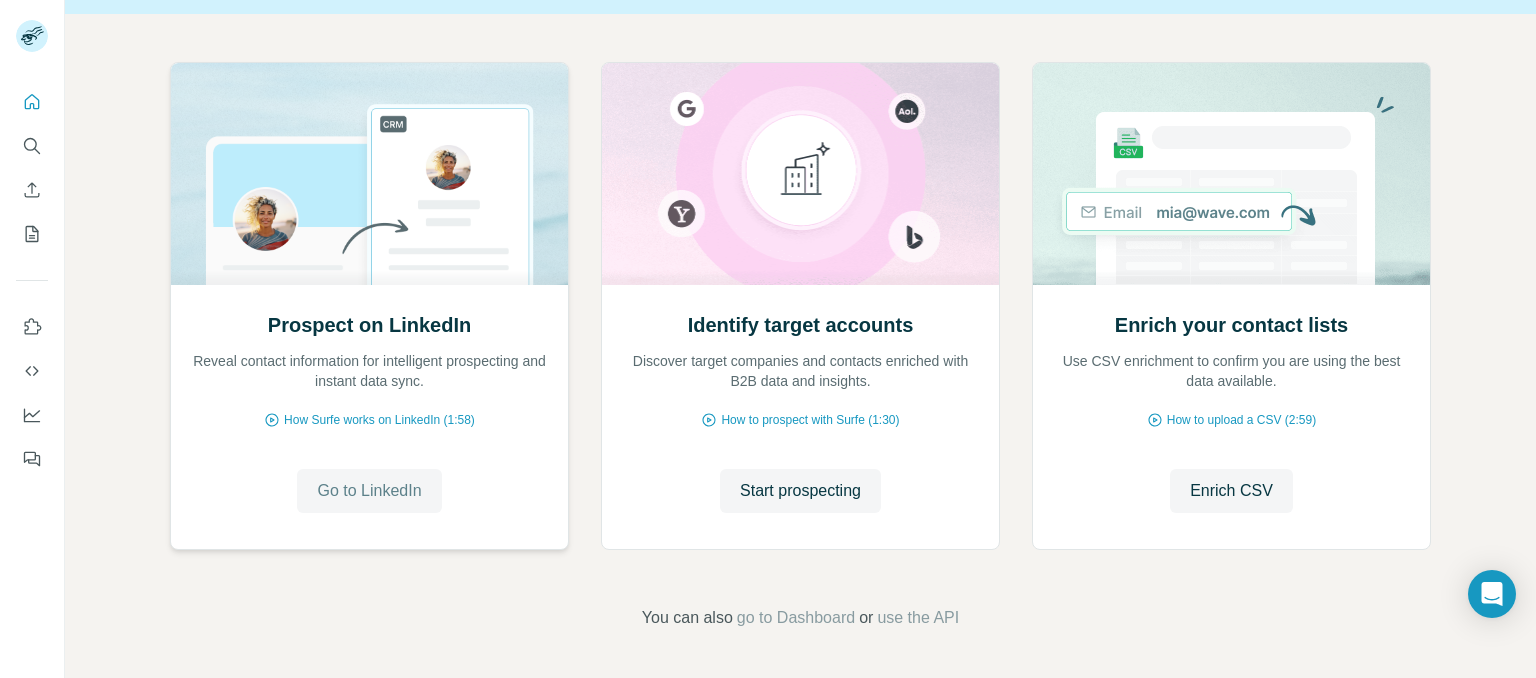 click on "Go to LinkedIn" at bounding box center [369, 491] 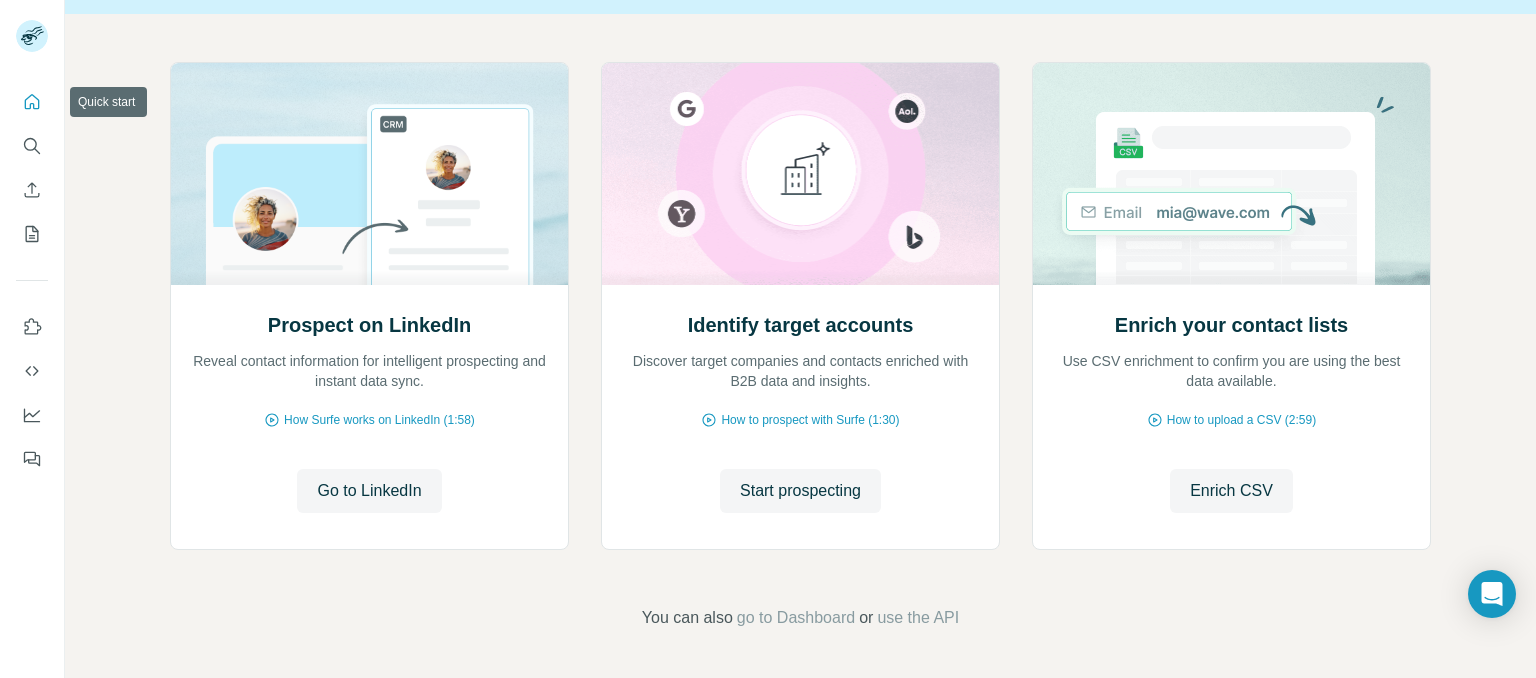 click 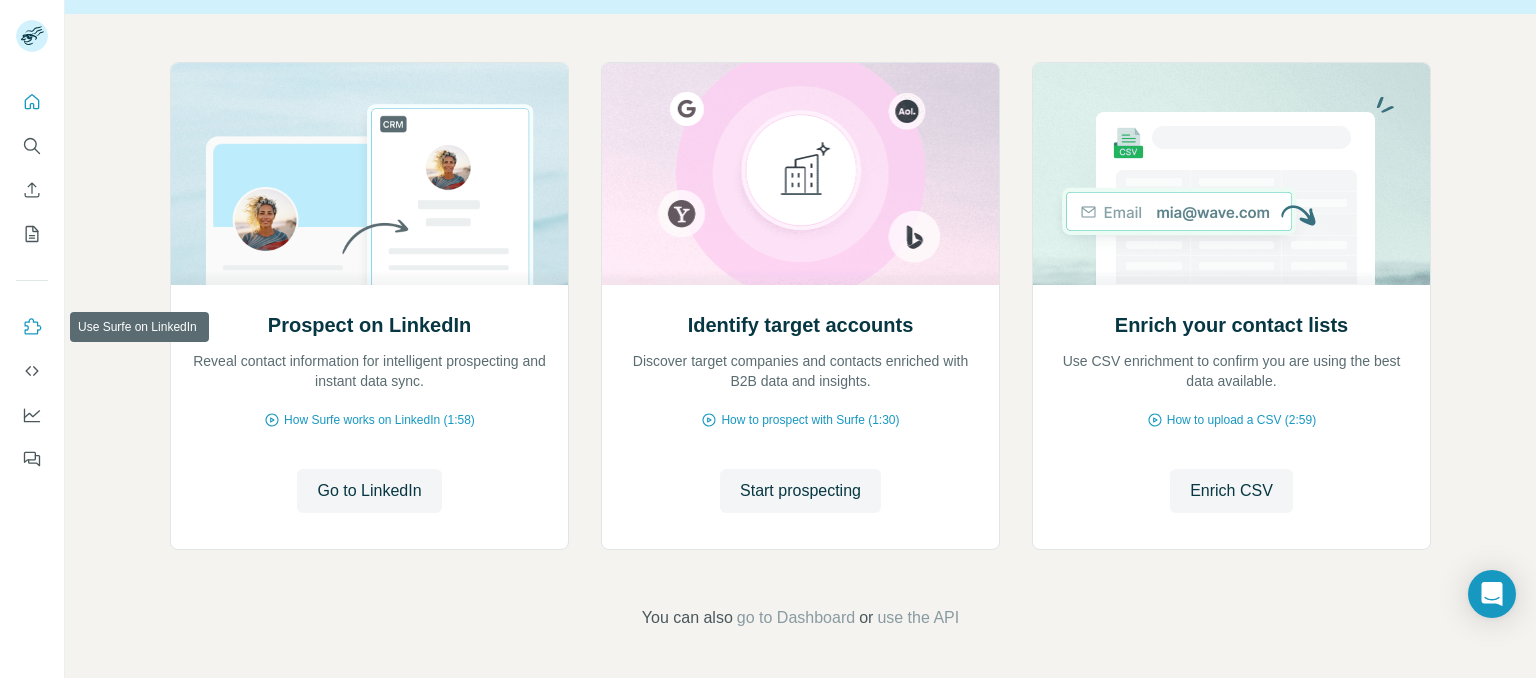 click 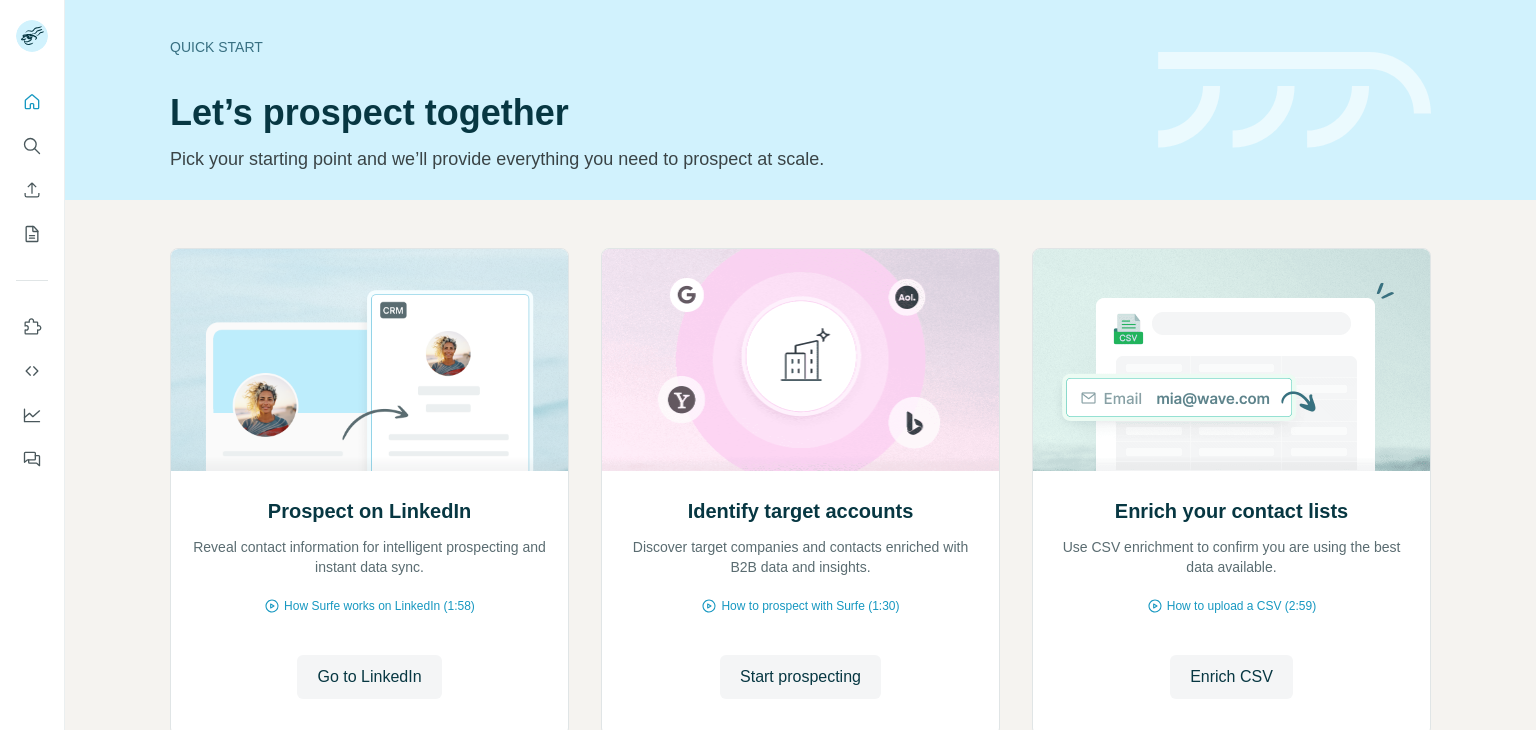 scroll, scrollTop: 0, scrollLeft: 0, axis: both 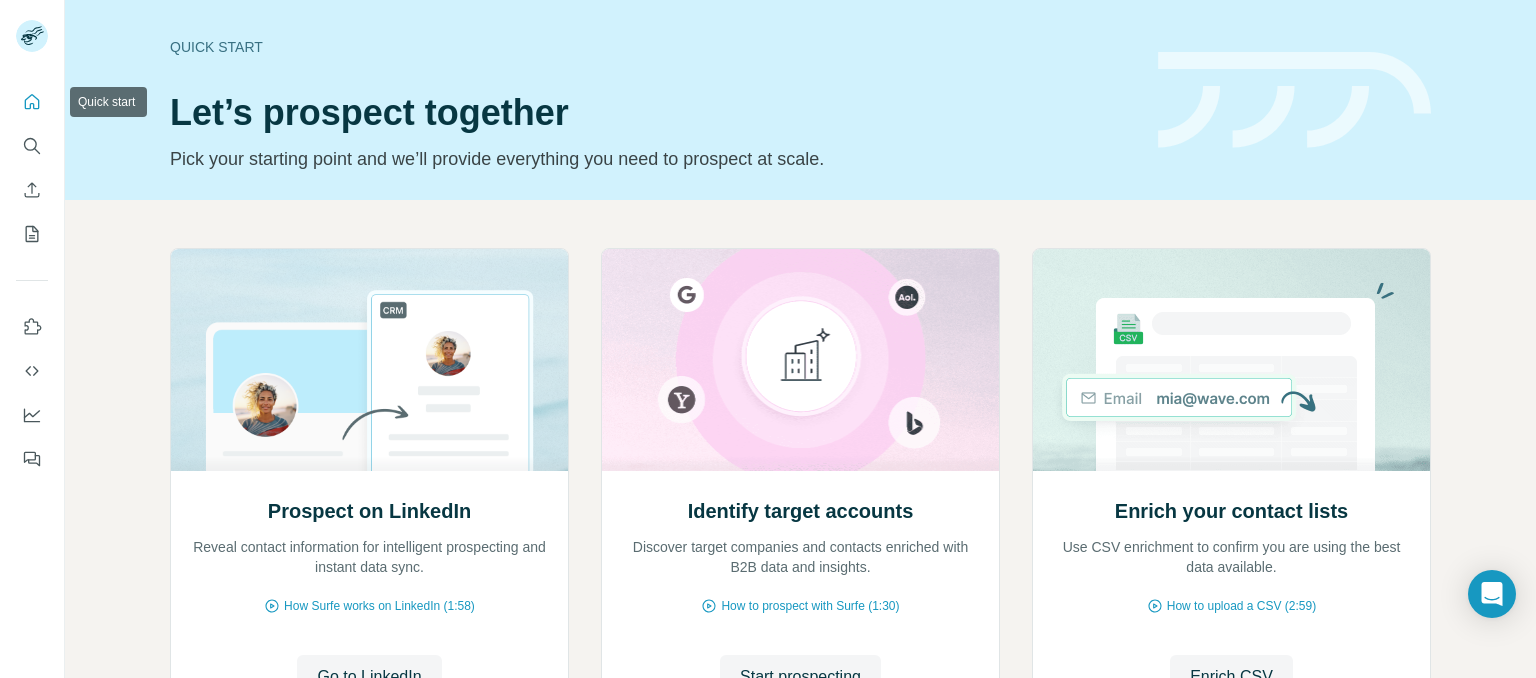 click 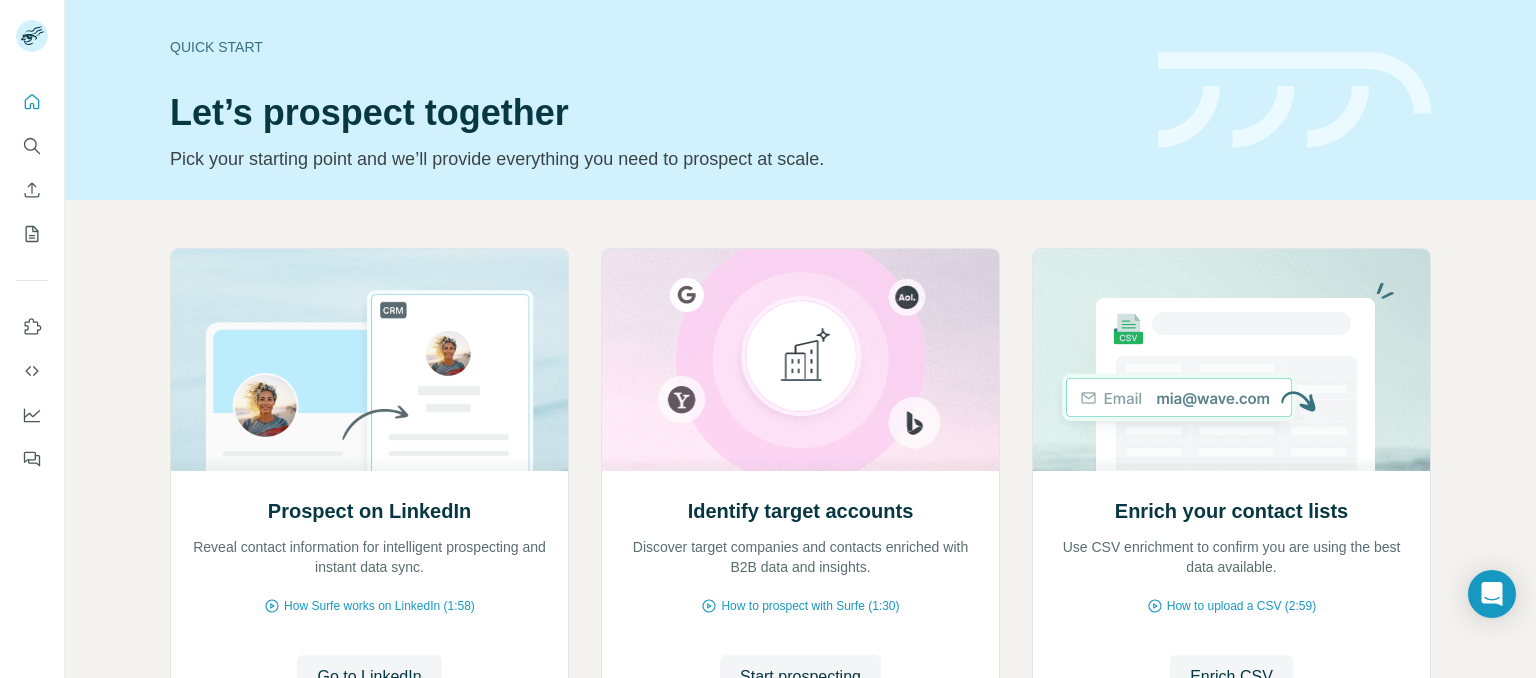 click on "Quick start Let’s prospect together Pick your starting point and we’ll provide everything you need to prospect at scale." at bounding box center (800, 100) 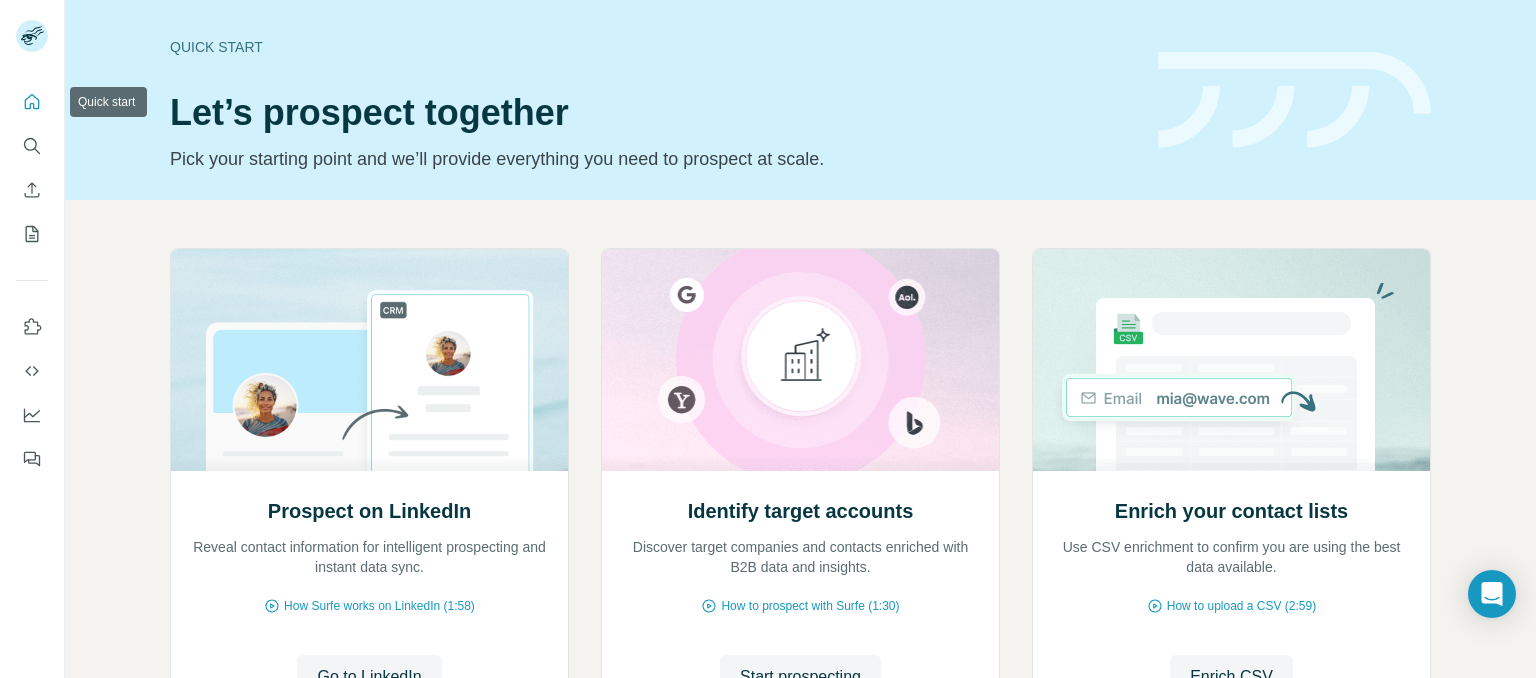 click at bounding box center [32, 102] 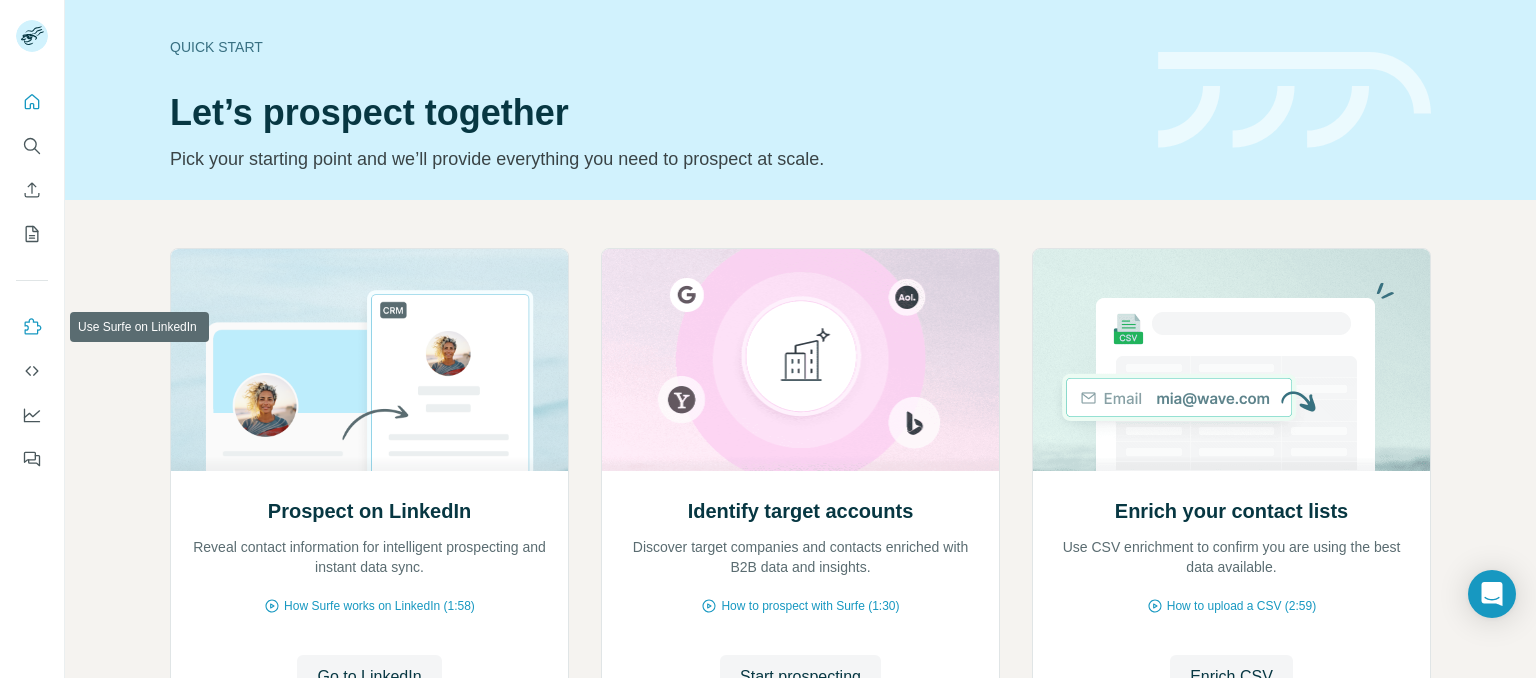 click 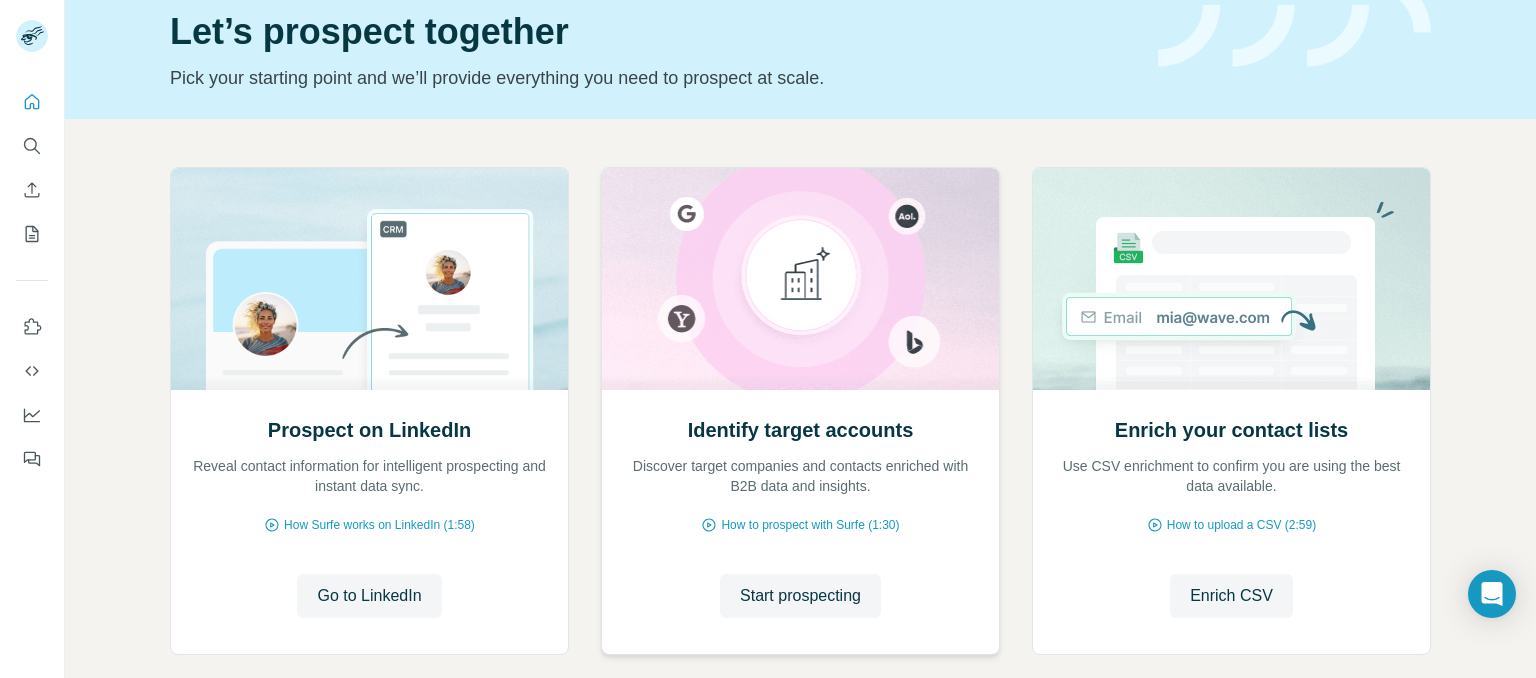 scroll, scrollTop: 186, scrollLeft: 0, axis: vertical 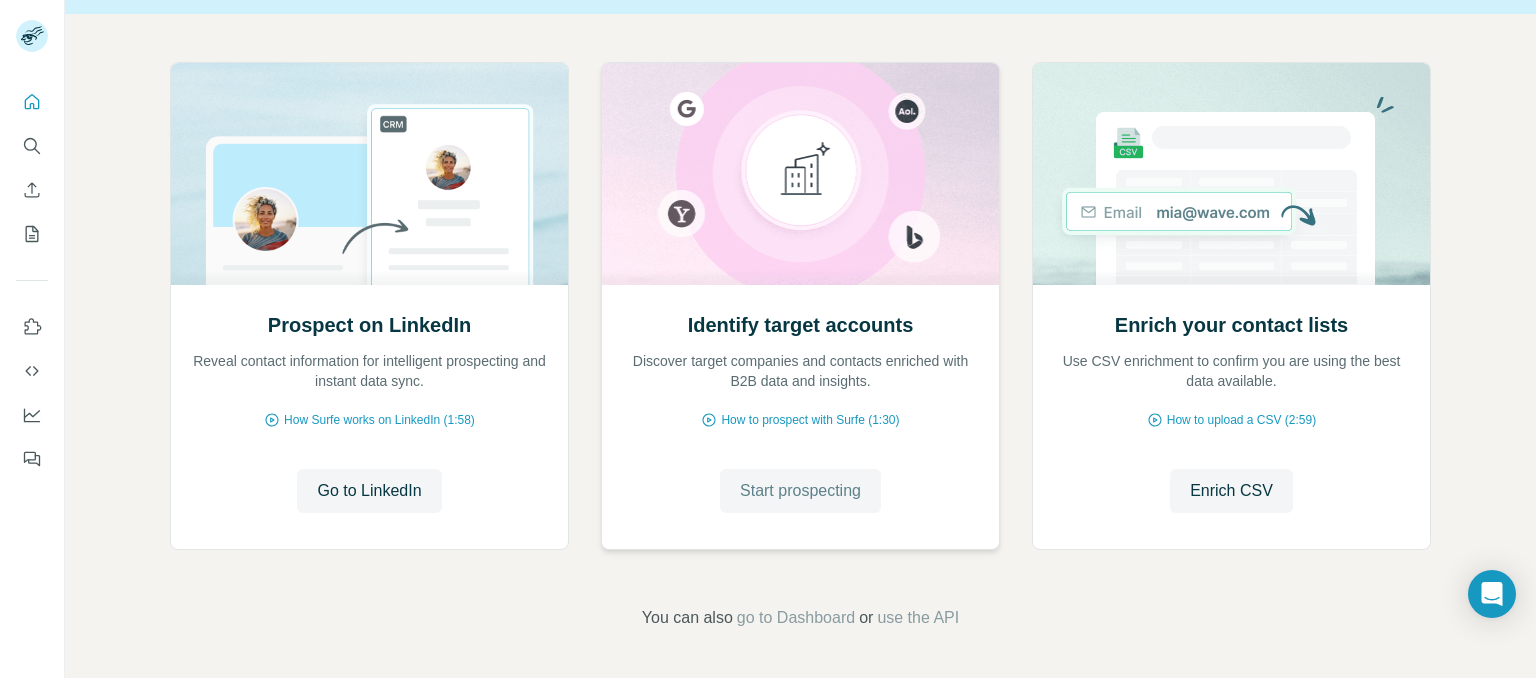 click on "Start prospecting" at bounding box center (800, 491) 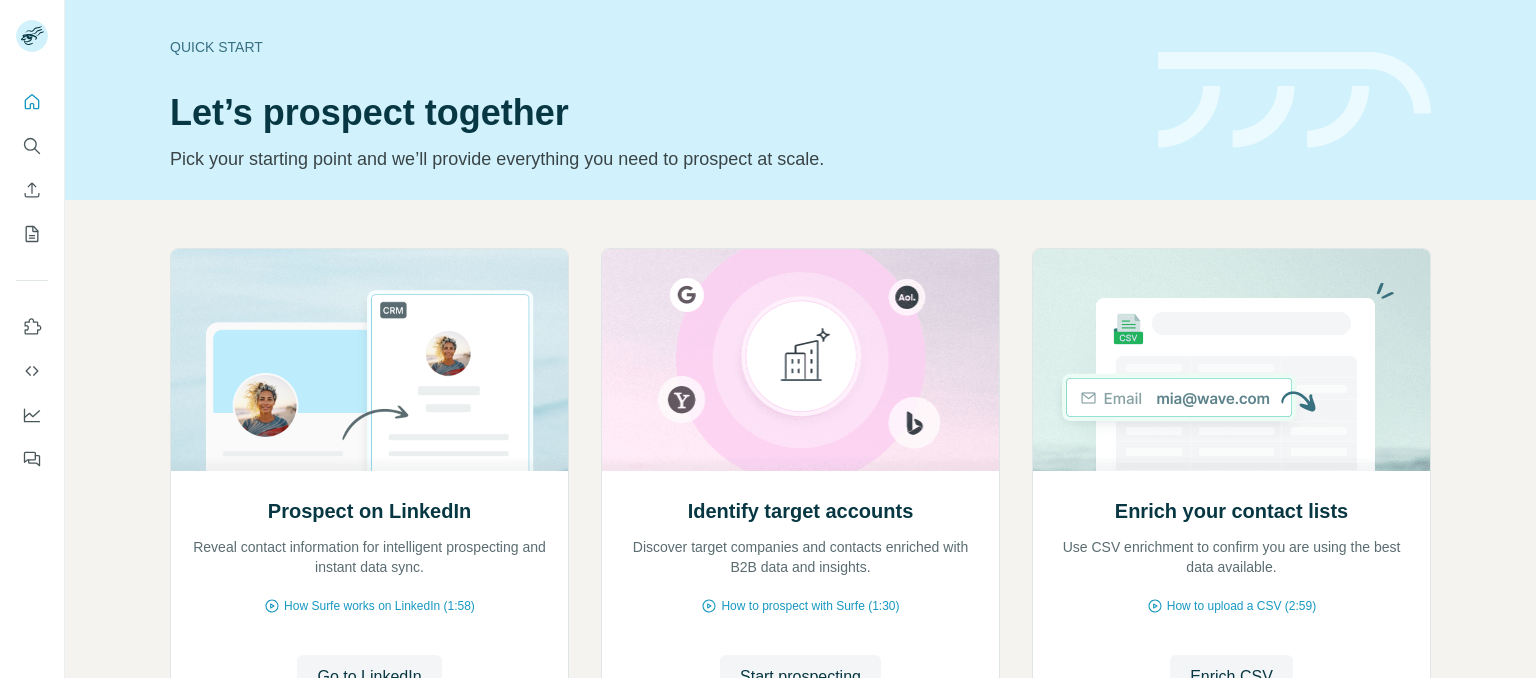 scroll, scrollTop: 0, scrollLeft: 0, axis: both 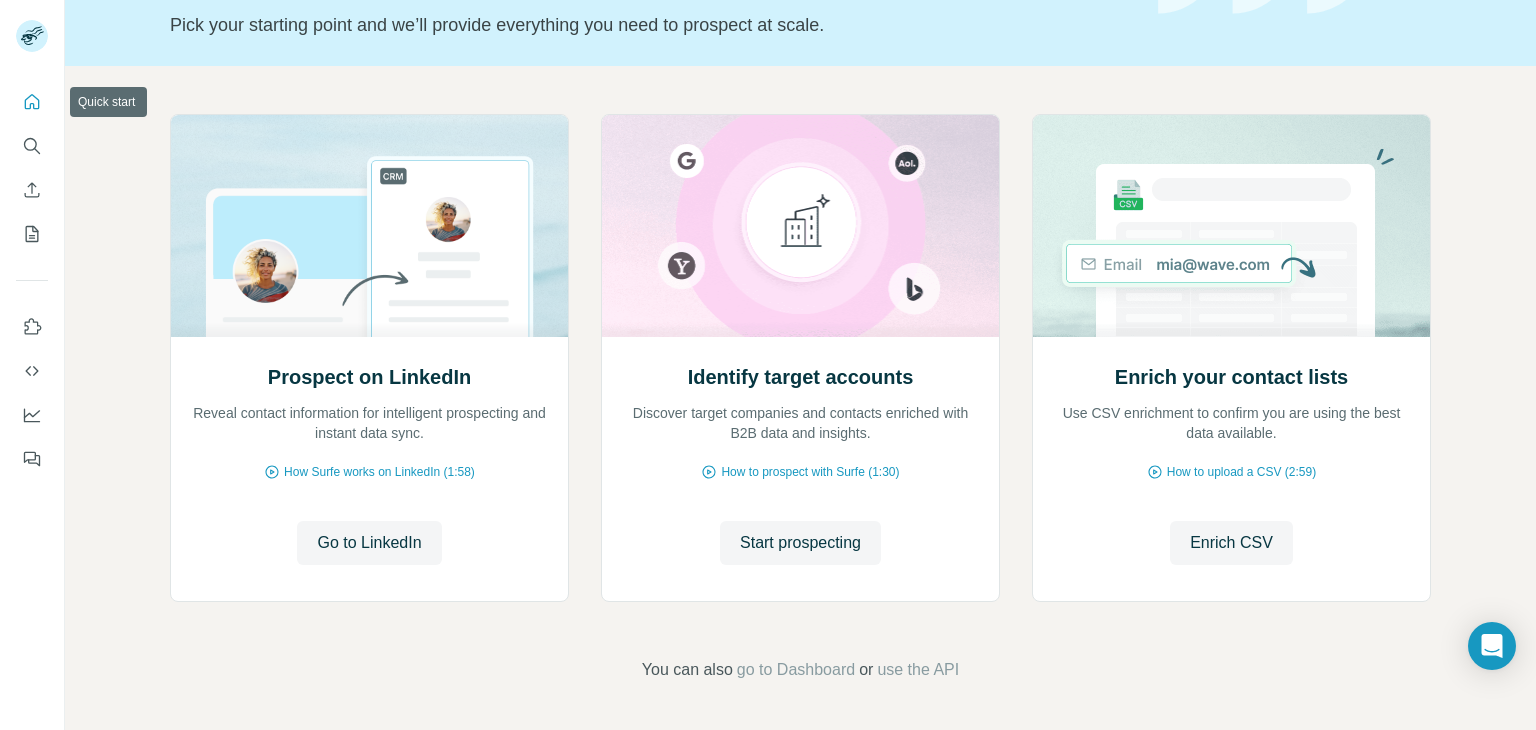 click 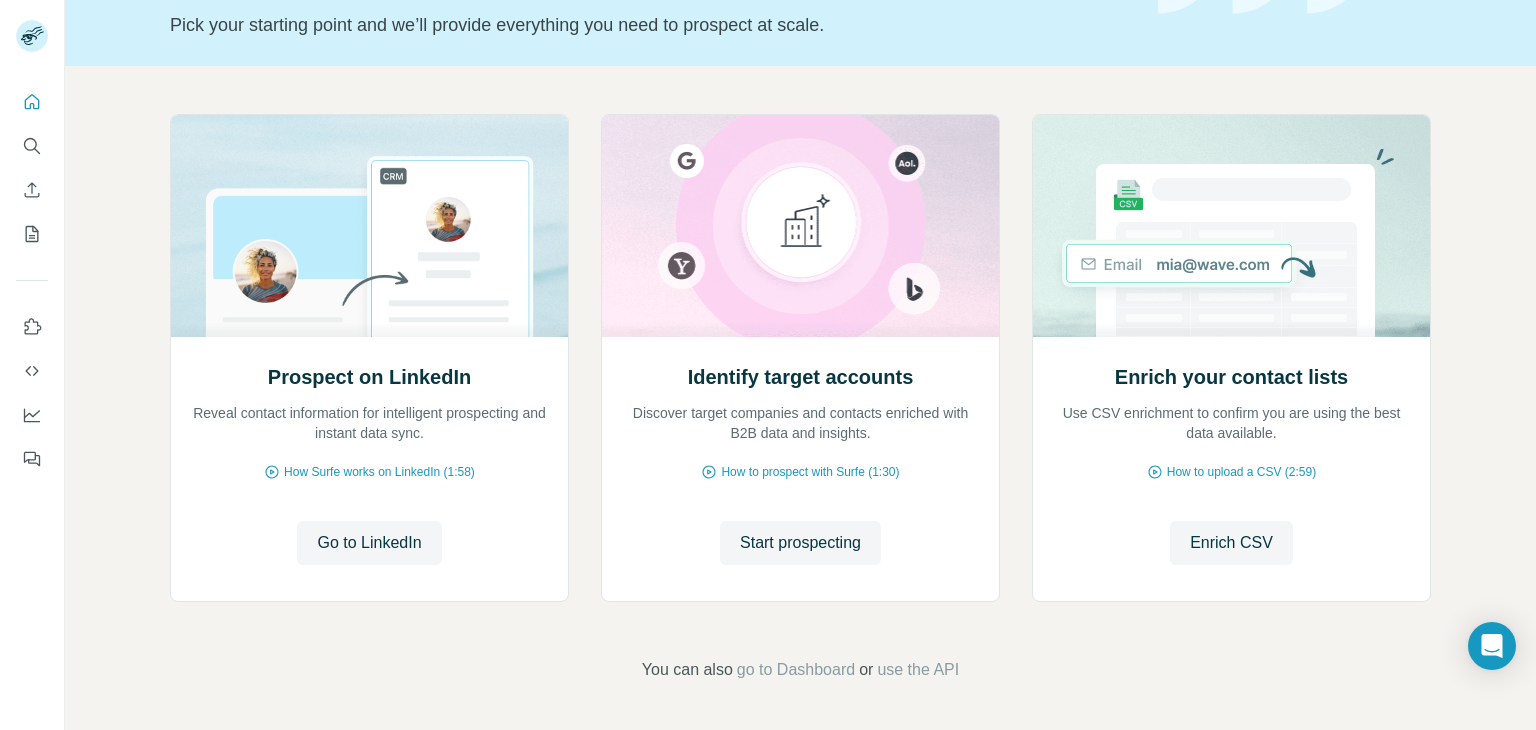 click on "Prospect on LinkedIn Reveal contact information for intelligent prospecting and instant data sync. How Surfe works on LinkedIn (1:58) Go to LinkedIn Go to LinkedIn Identify target accounts Discover target companies and contacts enriched with B2B data and insights. How to prospect with Surfe (1:30) Start prospecting Start prospecting Enrich your contact lists Use CSV enrichment to confirm you are using the best data available. How to upload a CSV (2:59) Enrich CSV Enrich CSV You can also go to Dashboard or use the API" at bounding box center [800, 398] 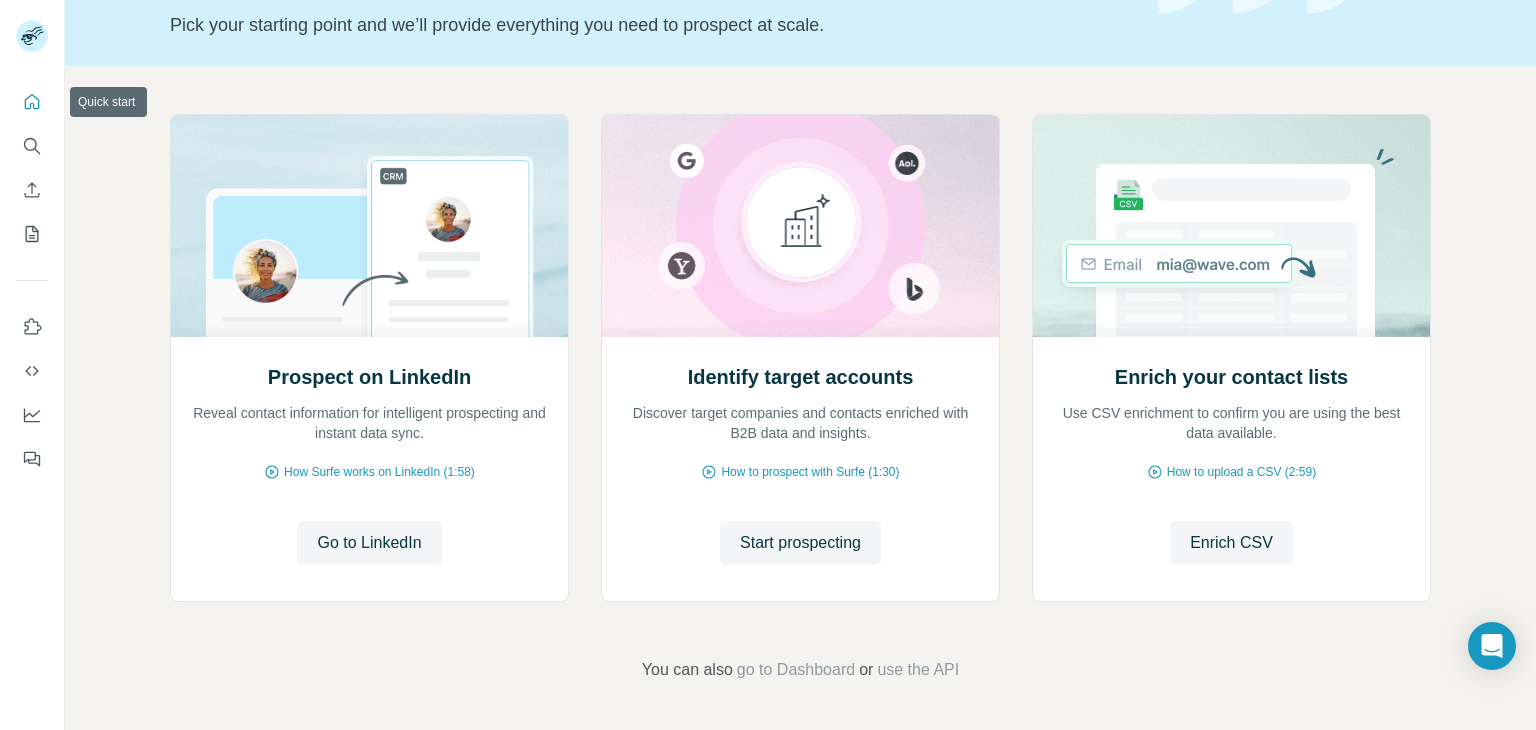 click 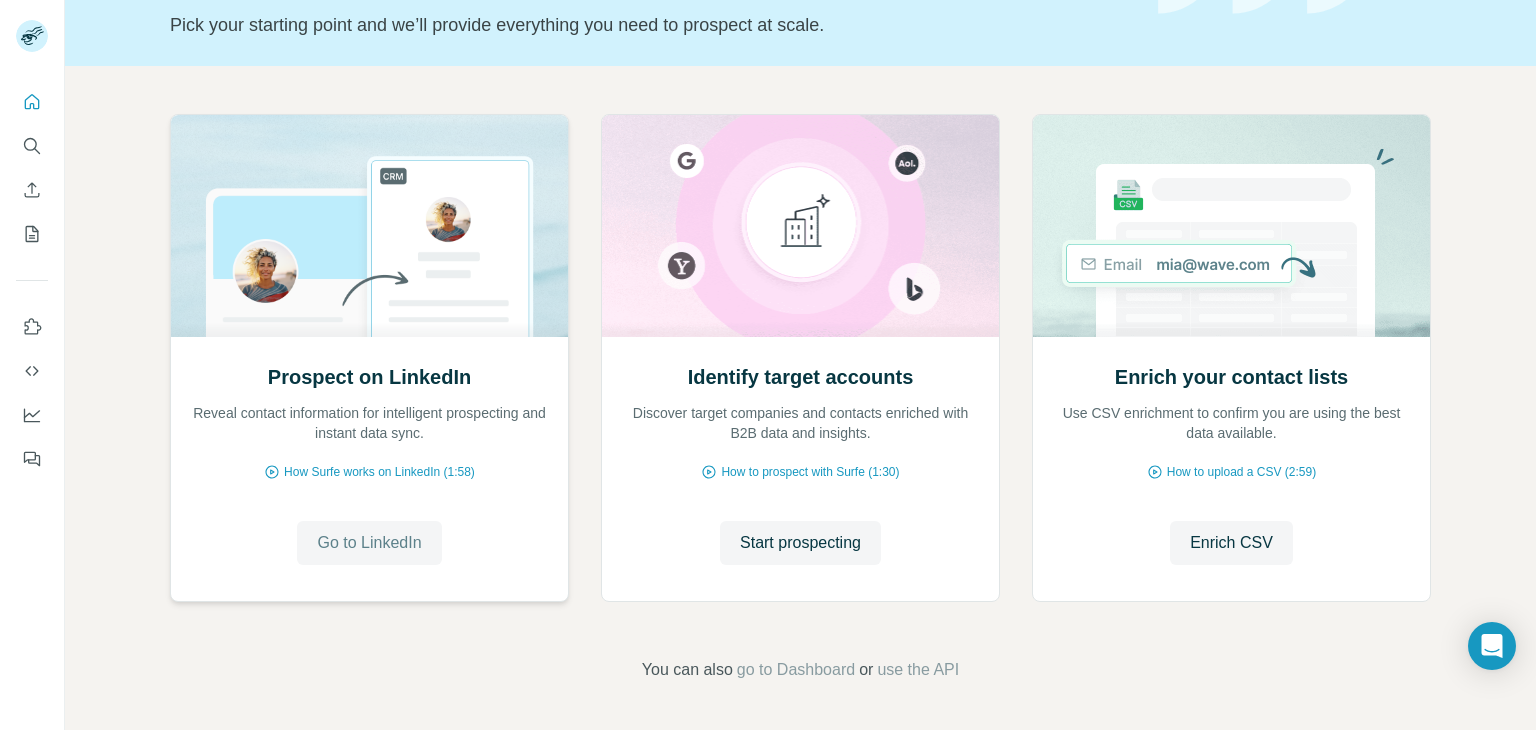 click on "Go to LinkedIn" at bounding box center [369, 543] 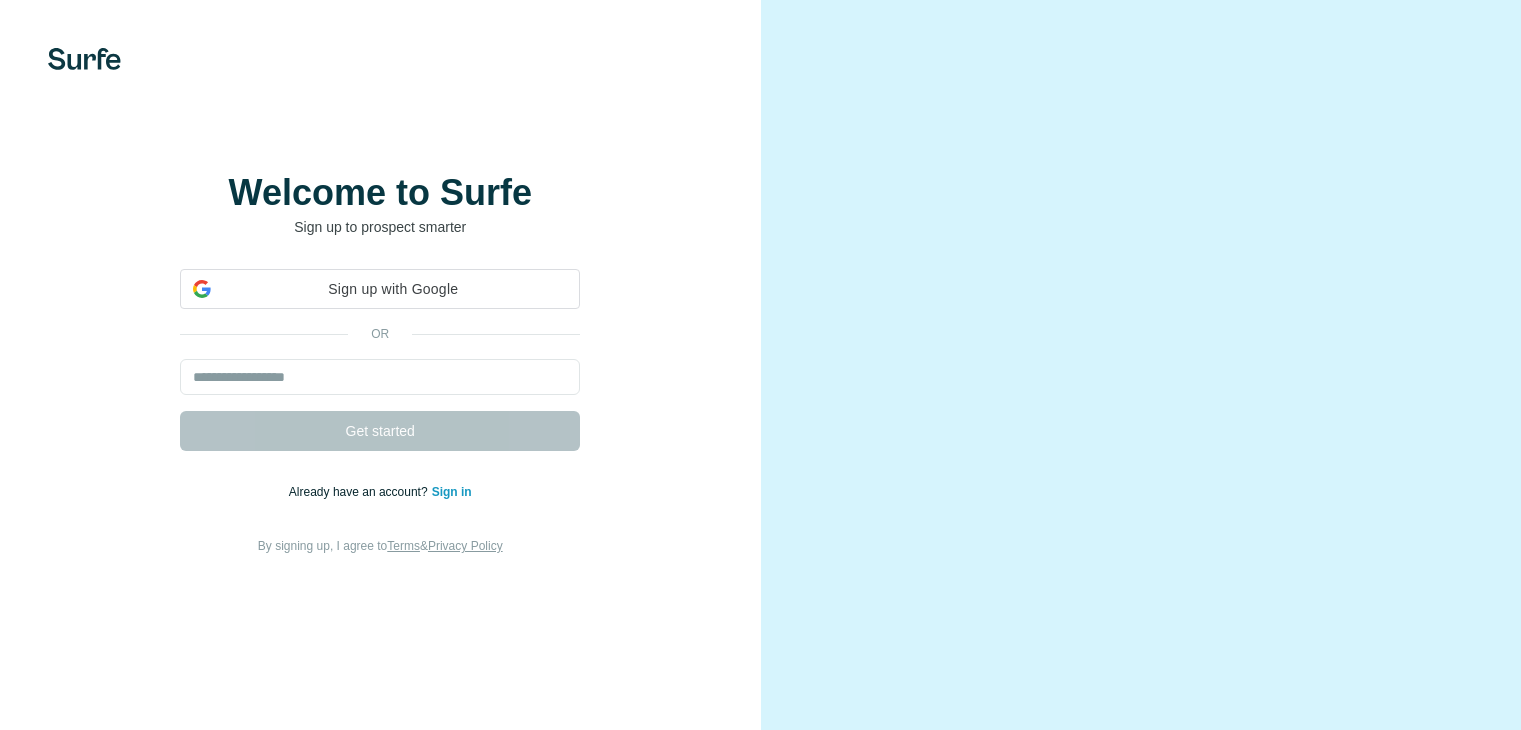 scroll, scrollTop: 0, scrollLeft: 0, axis: both 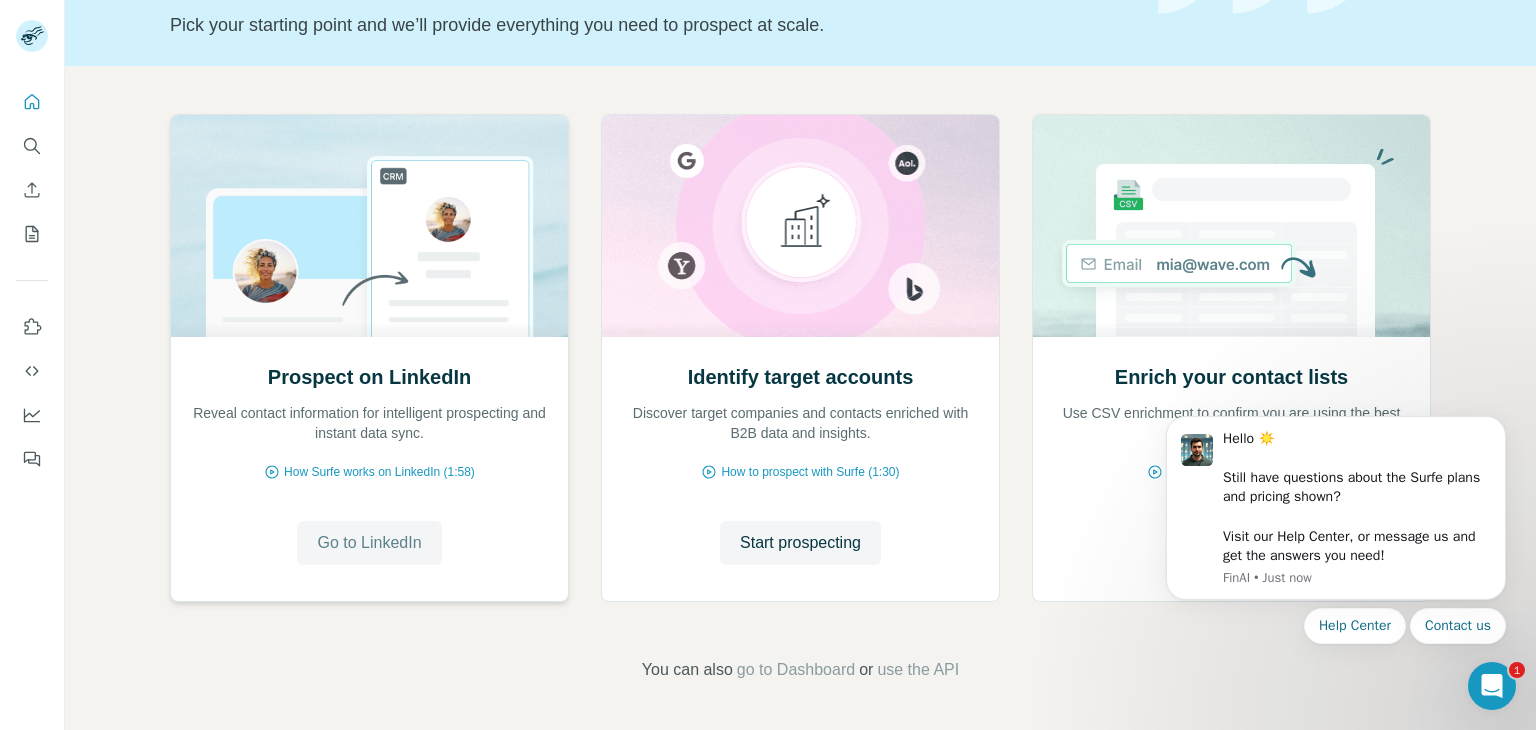 click on "Go to LinkedIn" at bounding box center (369, 543) 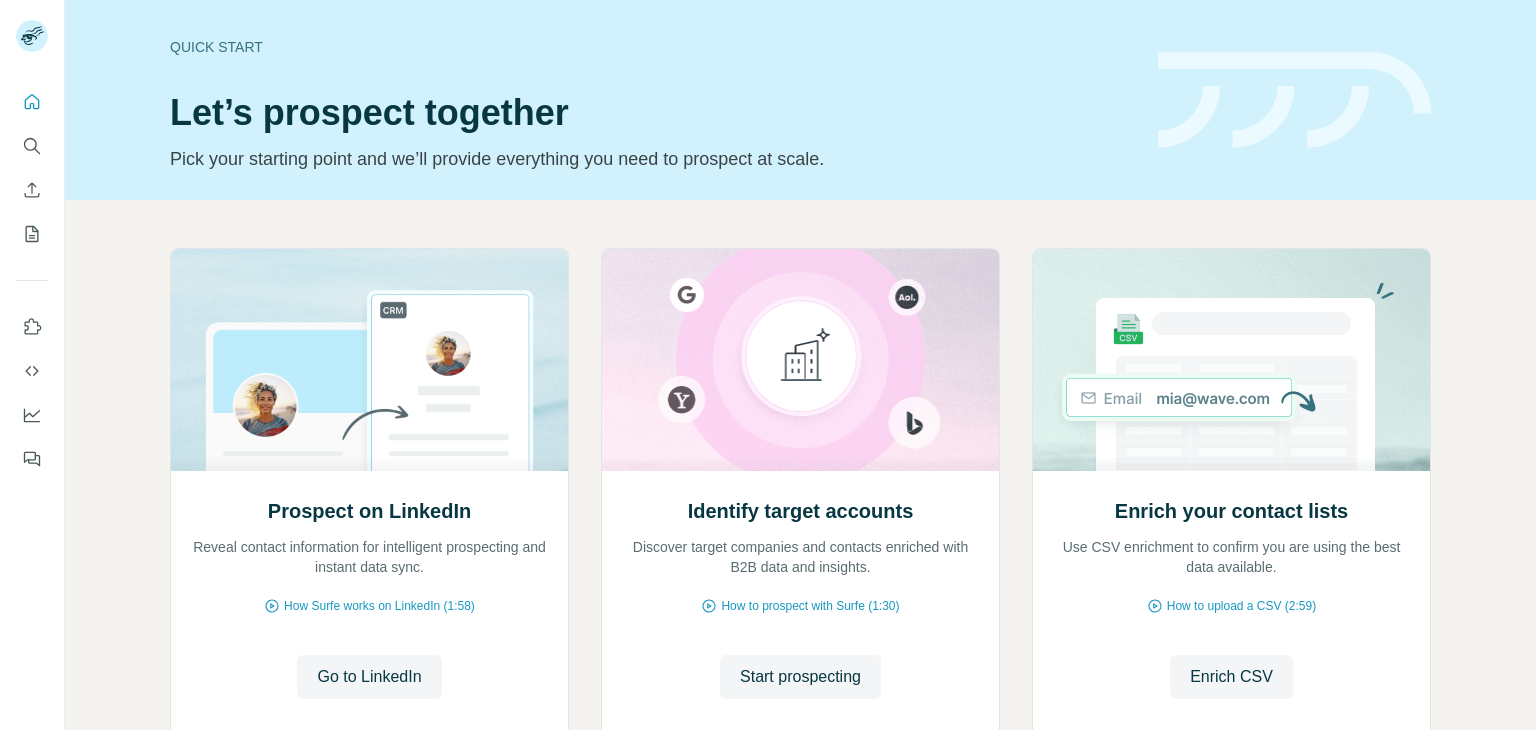 scroll, scrollTop: 0, scrollLeft: 0, axis: both 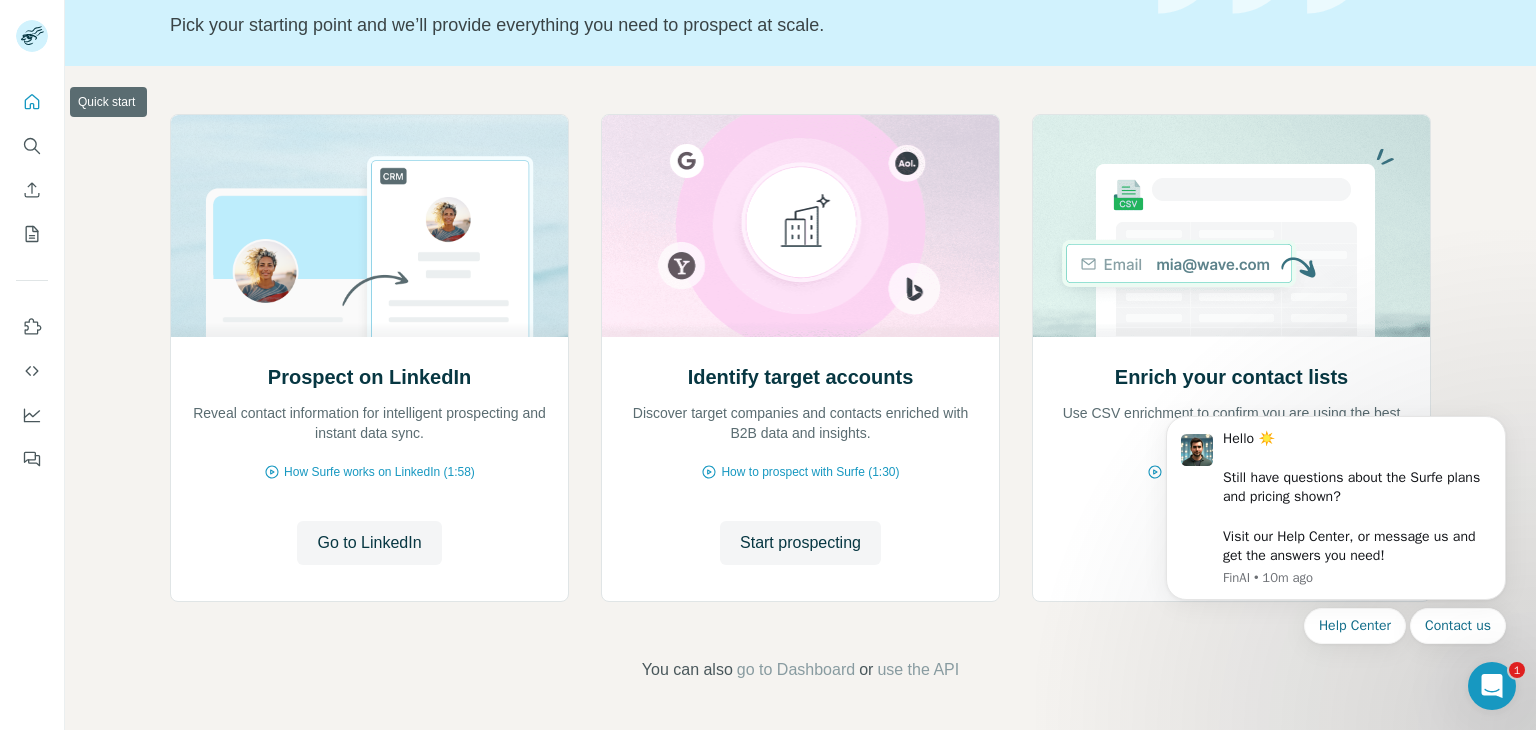 click 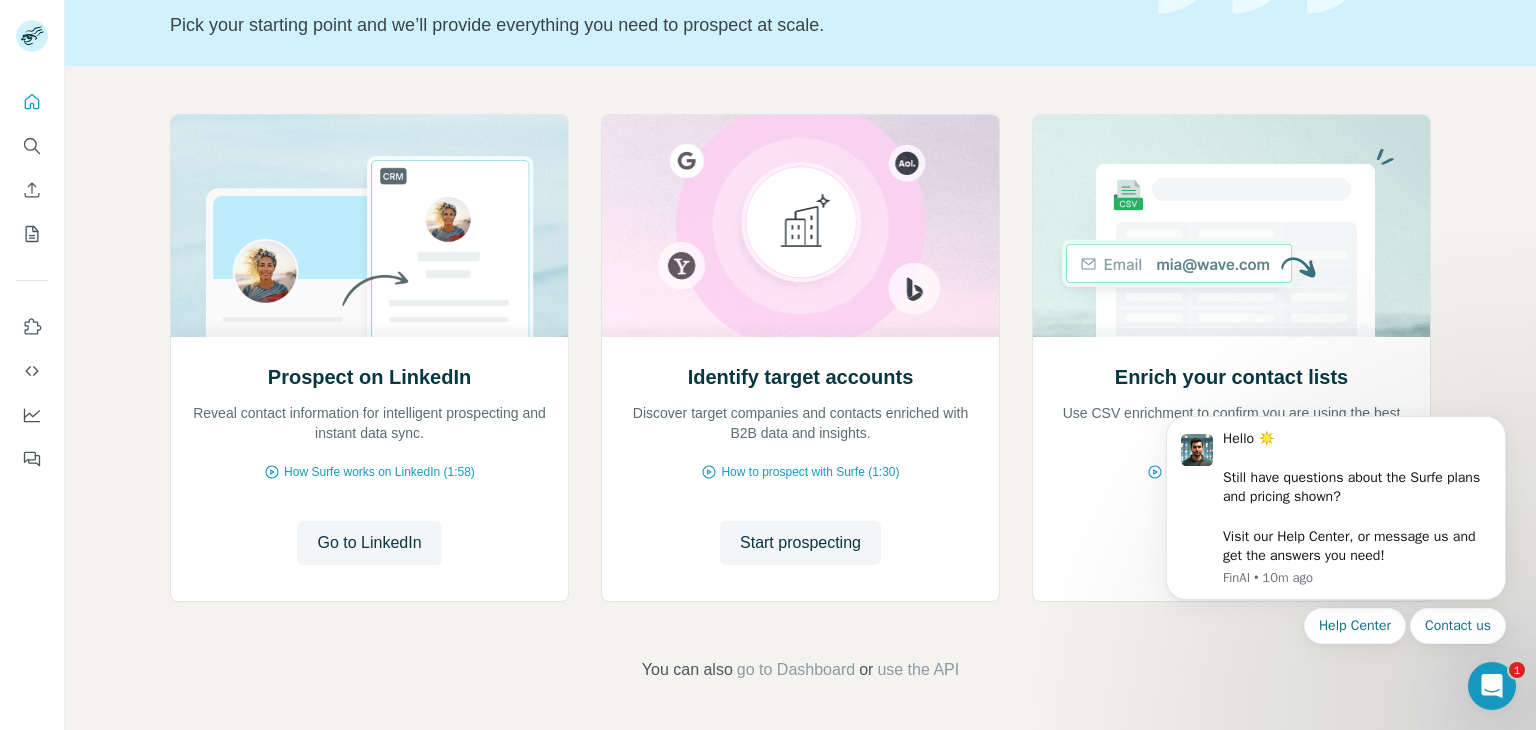 click on "Prospect on LinkedIn Reveal contact information for intelligent prospecting and instant data sync. How Surfe works on LinkedIn (1:58) Go to LinkedIn Go to LinkedIn Identify target accounts Discover target companies and contacts enriched with B2B data and insights. How to prospect with Surfe (1:30) Start prospecting Start prospecting Enrich your contact lists Use CSV enrichment to confirm you are using the best data available. How to upload a CSV (2:59) Enrich CSV Enrich CSV You can also go to Dashboard or use the API" at bounding box center (800, 398) 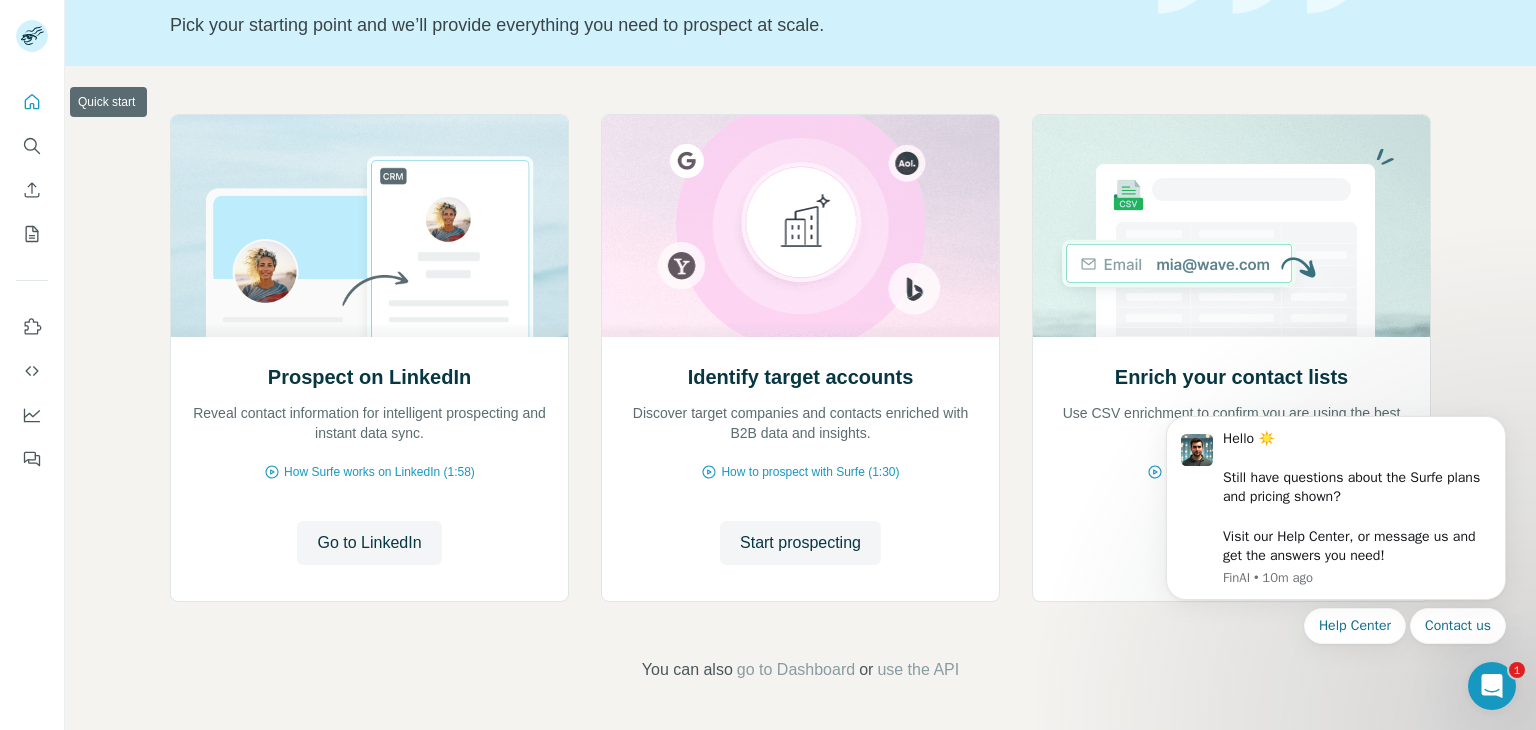 click 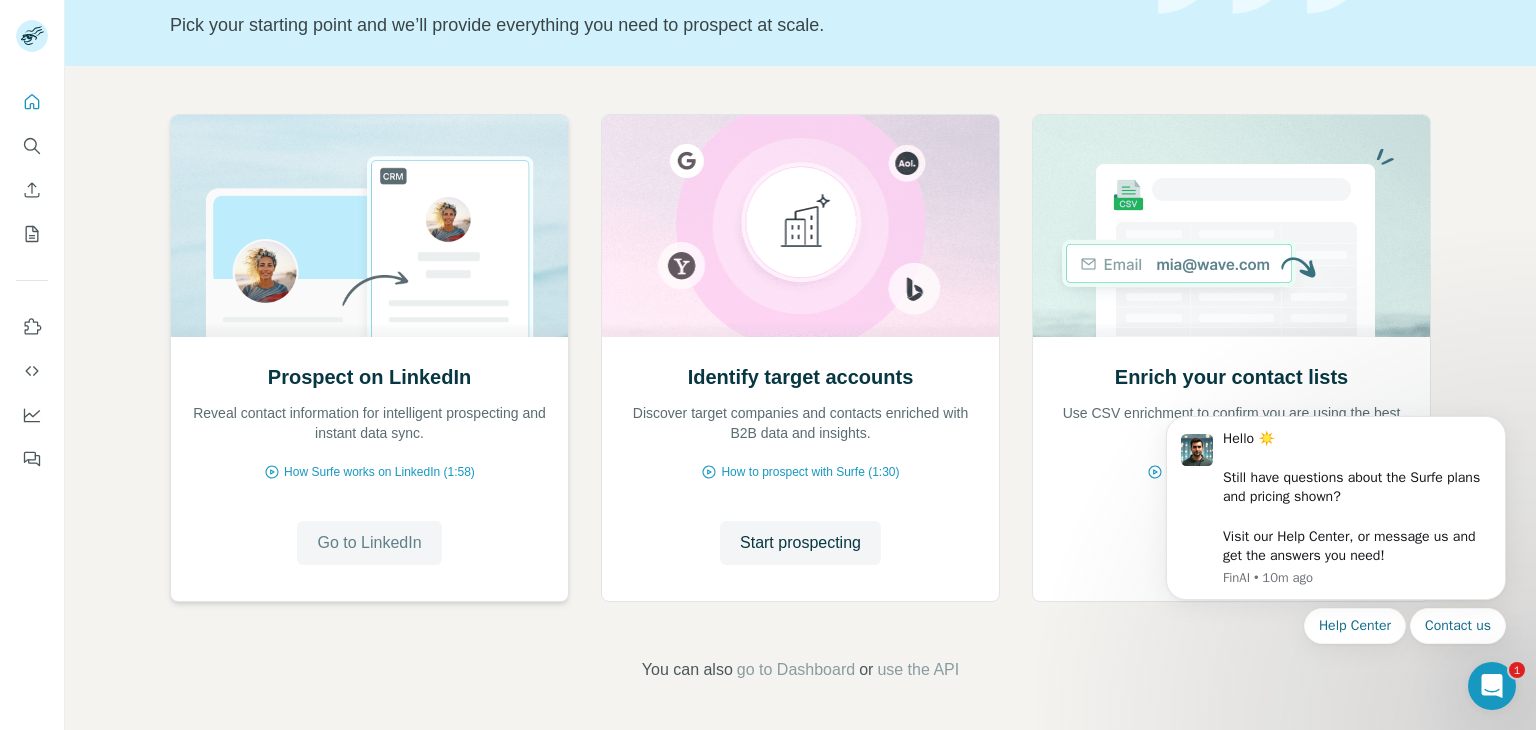 click on "Go to LinkedIn" at bounding box center [369, 543] 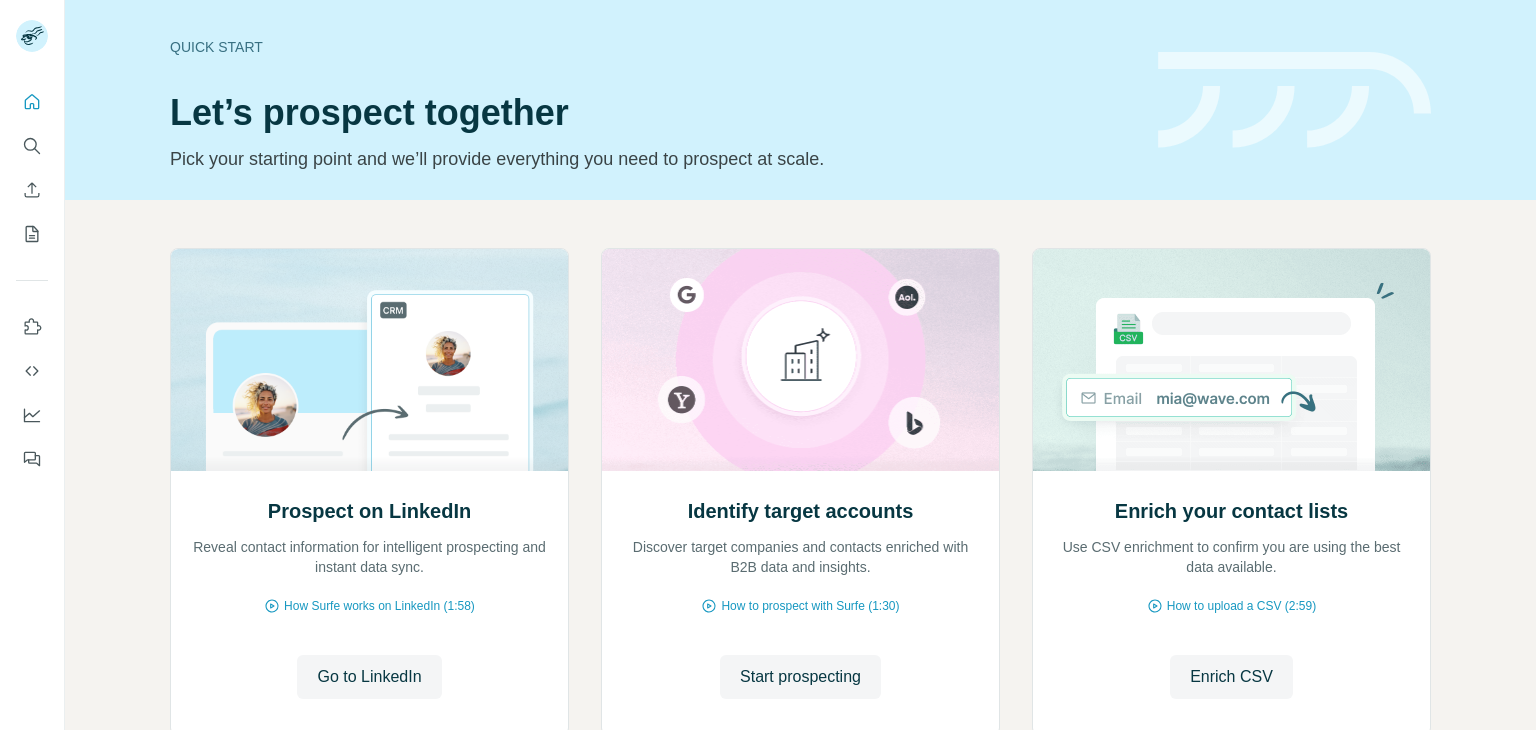 scroll, scrollTop: 0, scrollLeft: 0, axis: both 